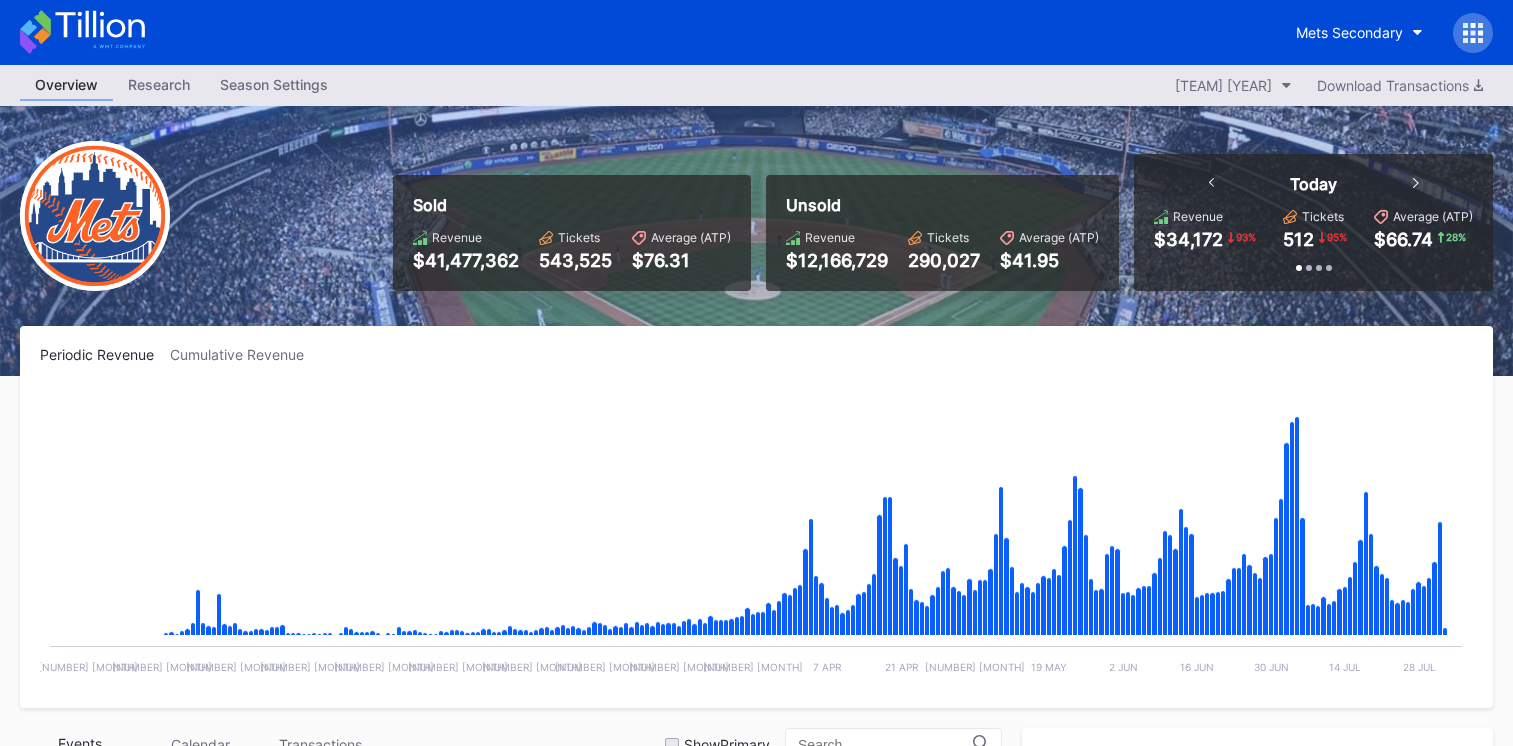 scroll, scrollTop: 0, scrollLeft: 0, axis: both 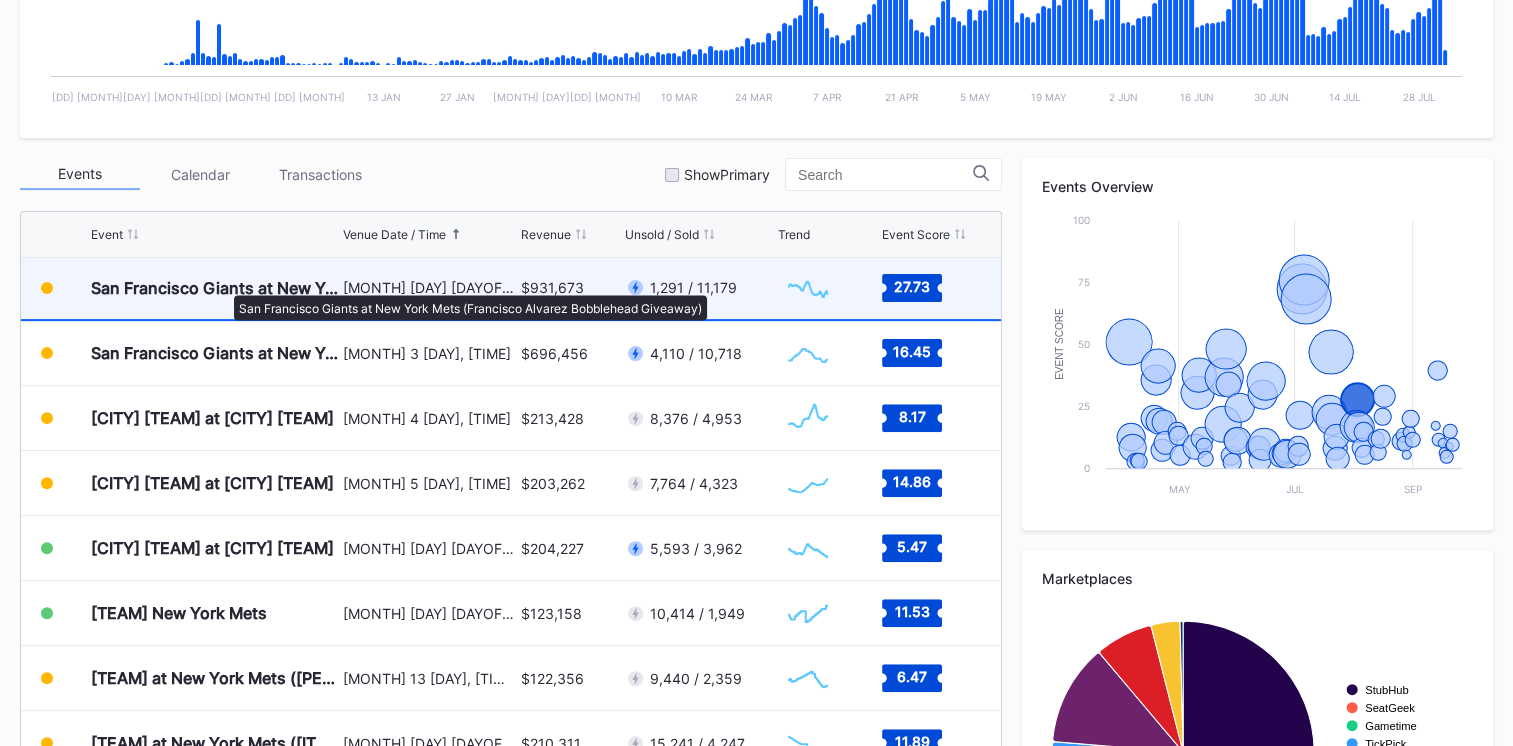 click on "San Francisco Giants at New York Mets (Francisco Alvarez Bobblehead Giveaway)" at bounding box center [214, 288] 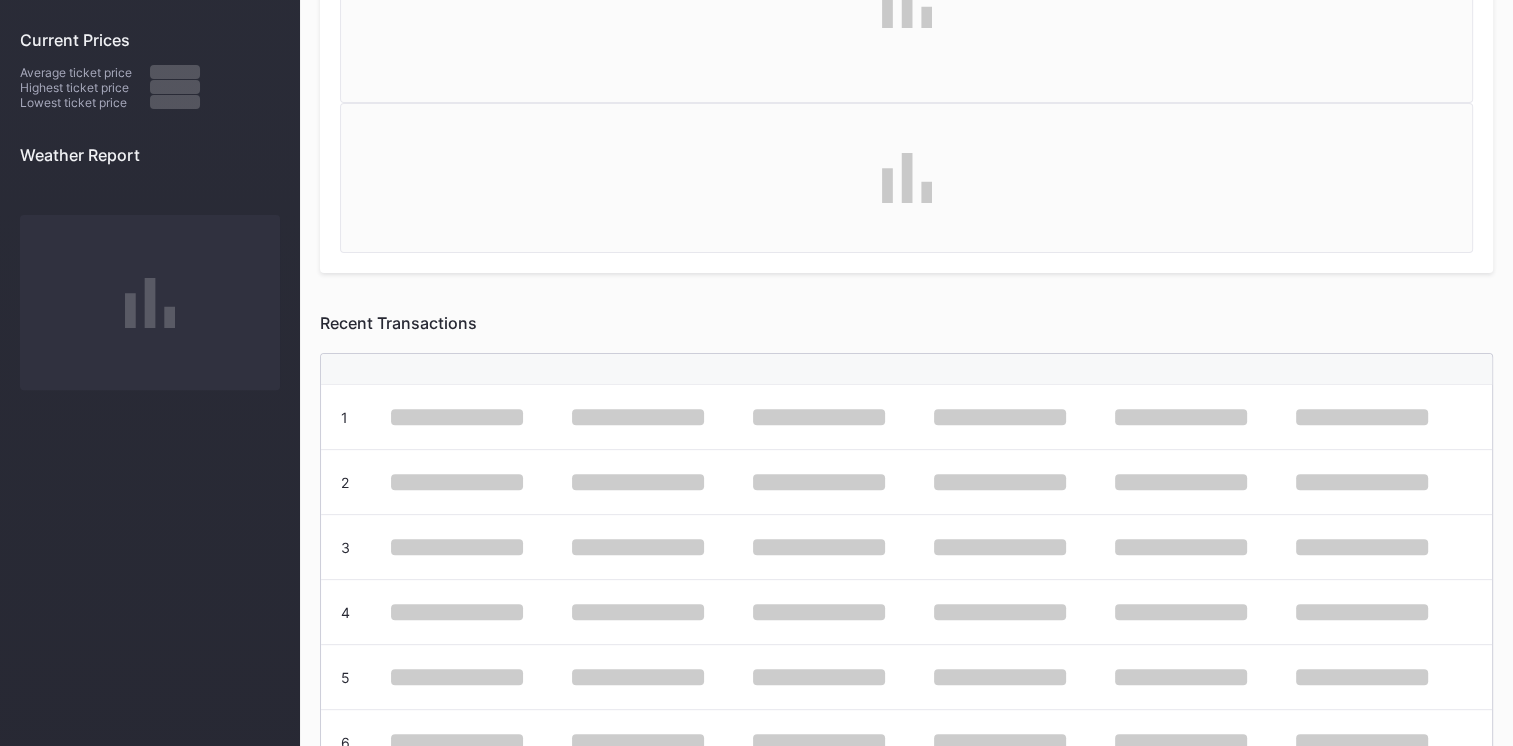 scroll, scrollTop: 0, scrollLeft: 0, axis: both 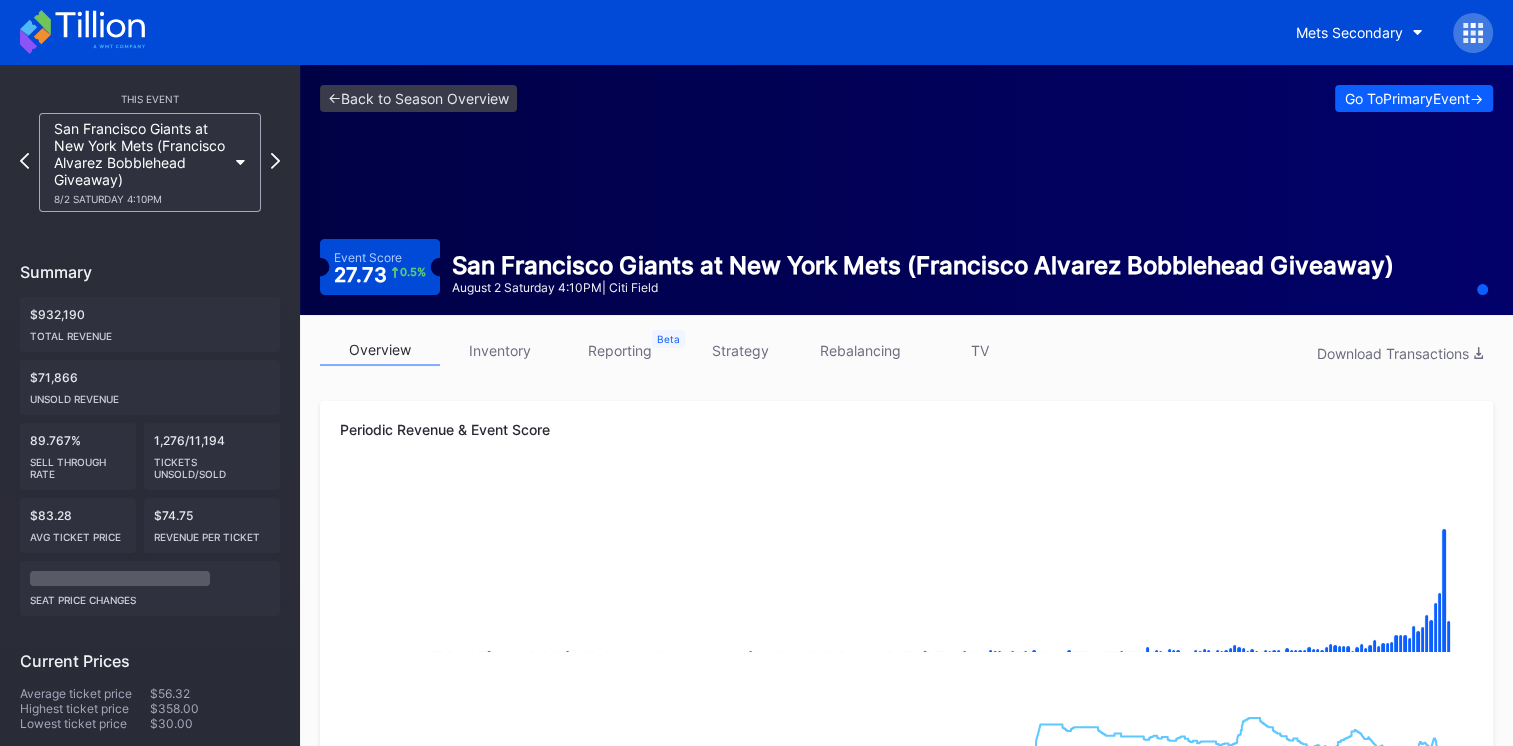 click on "TV" at bounding box center (980, 350) 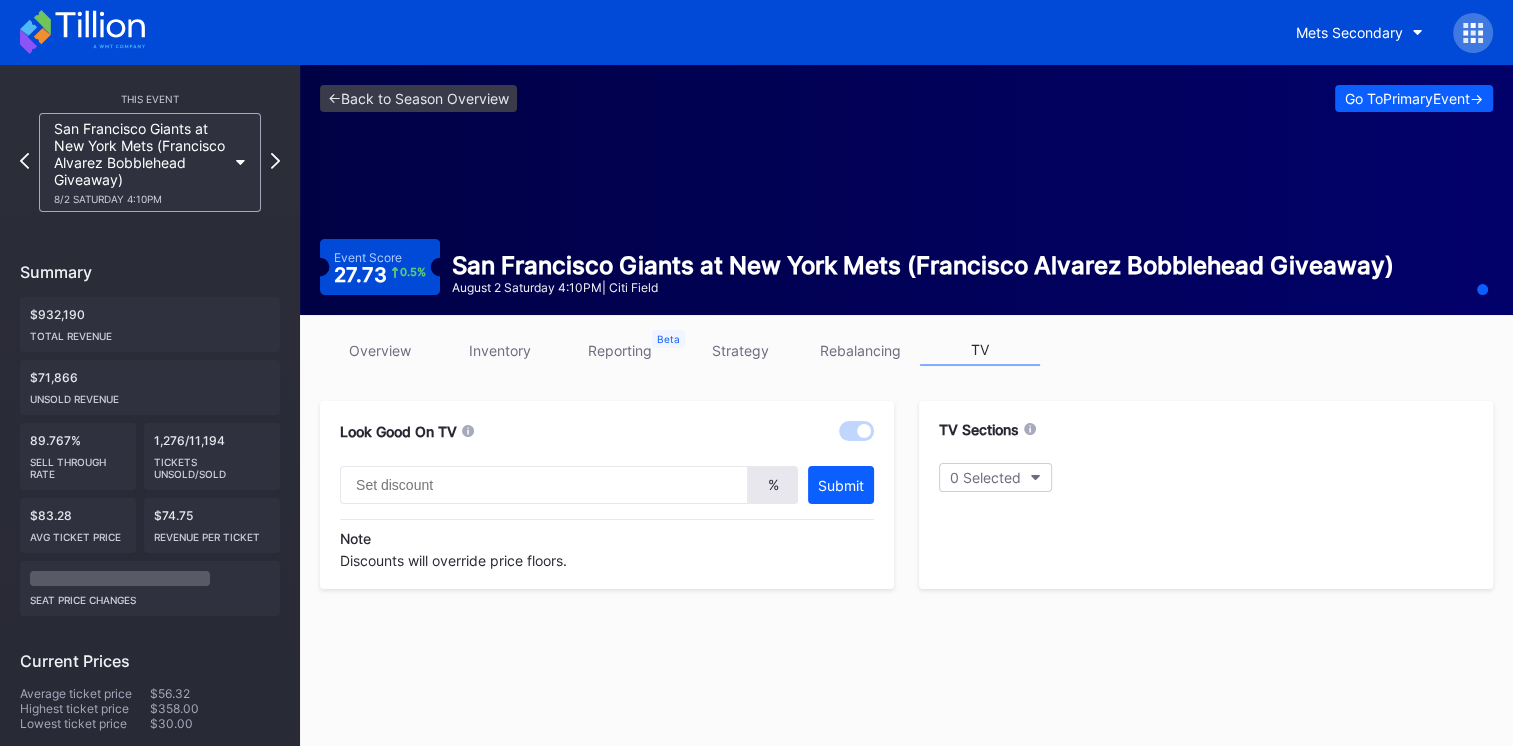 type on "20" 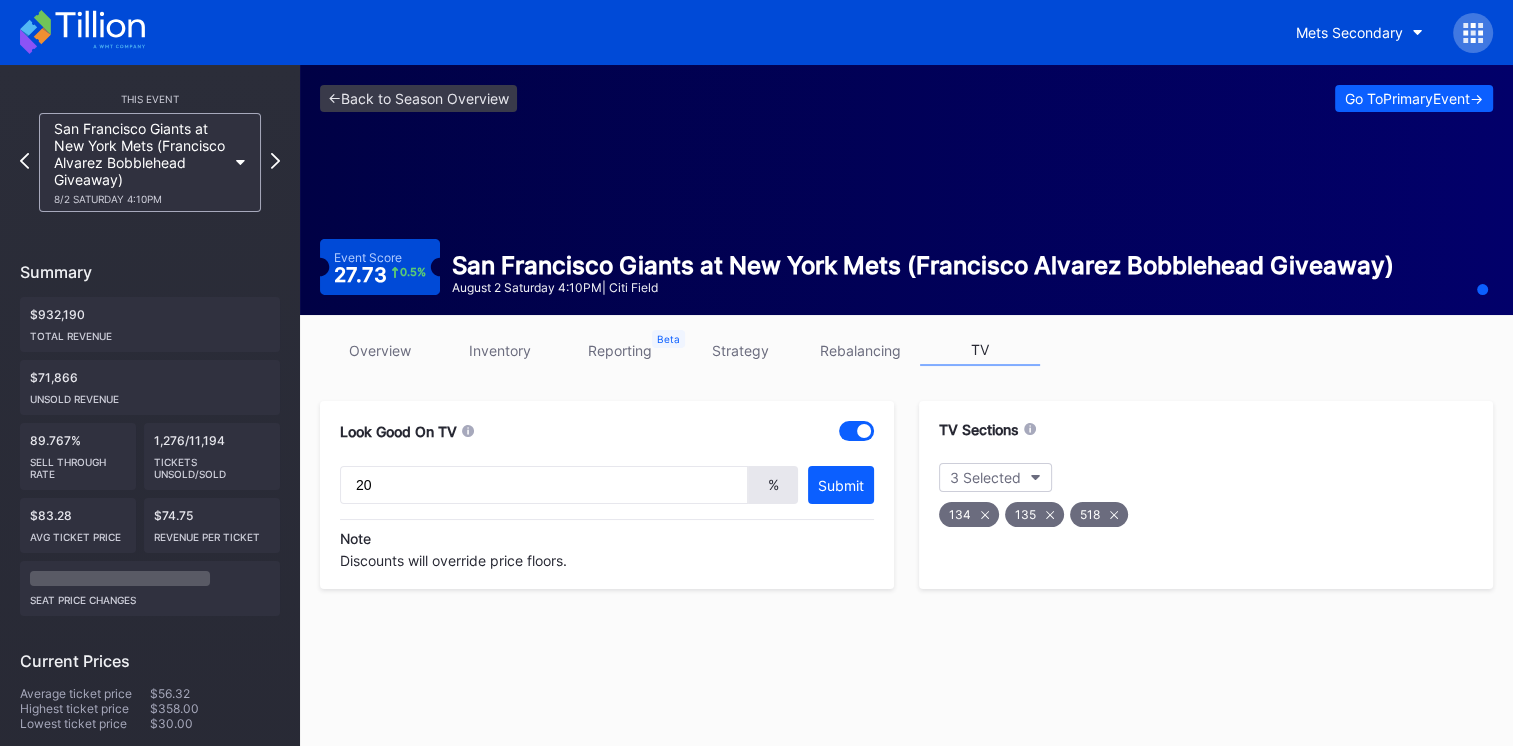 click on "overview" at bounding box center (380, 350) 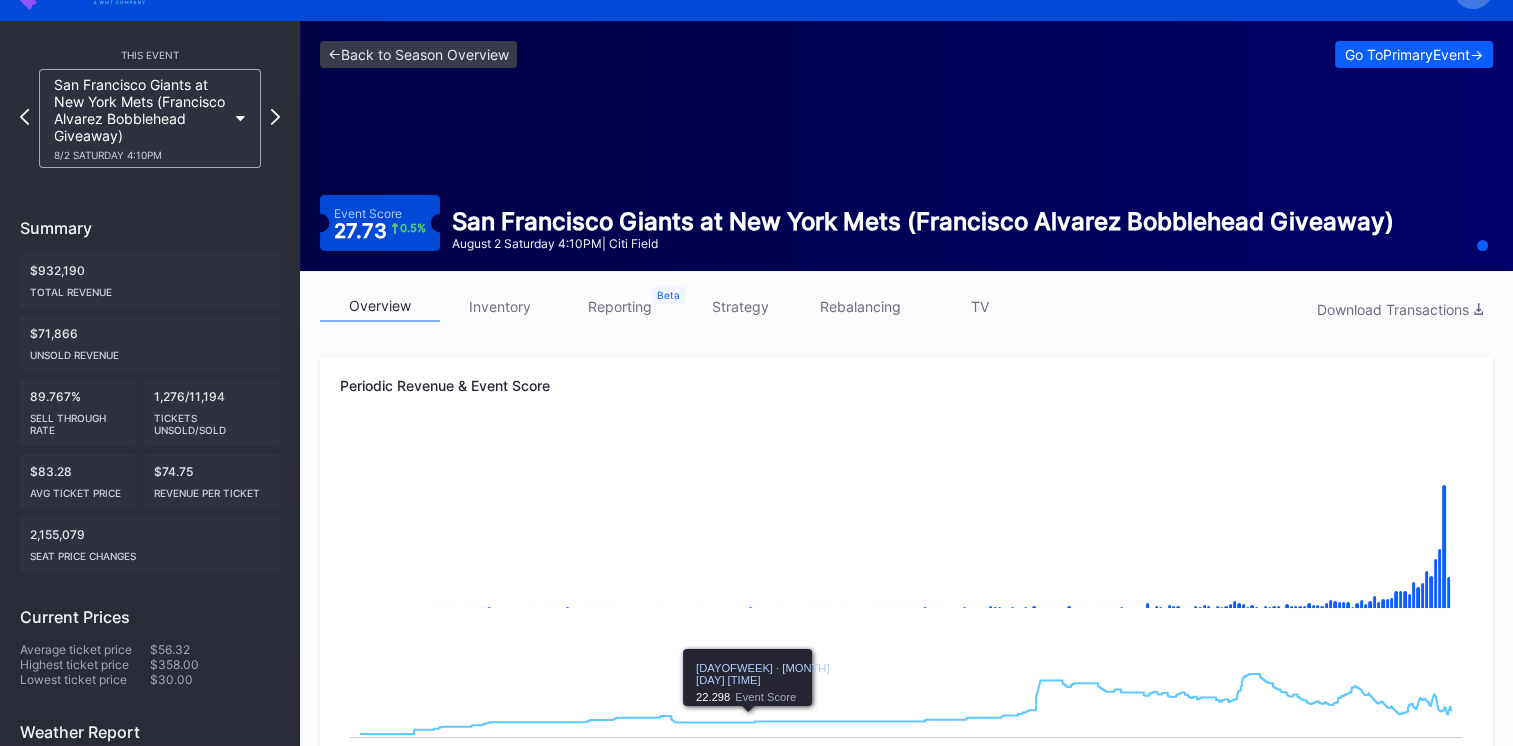scroll, scrollTop: 0, scrollLeft: 0, axis: both 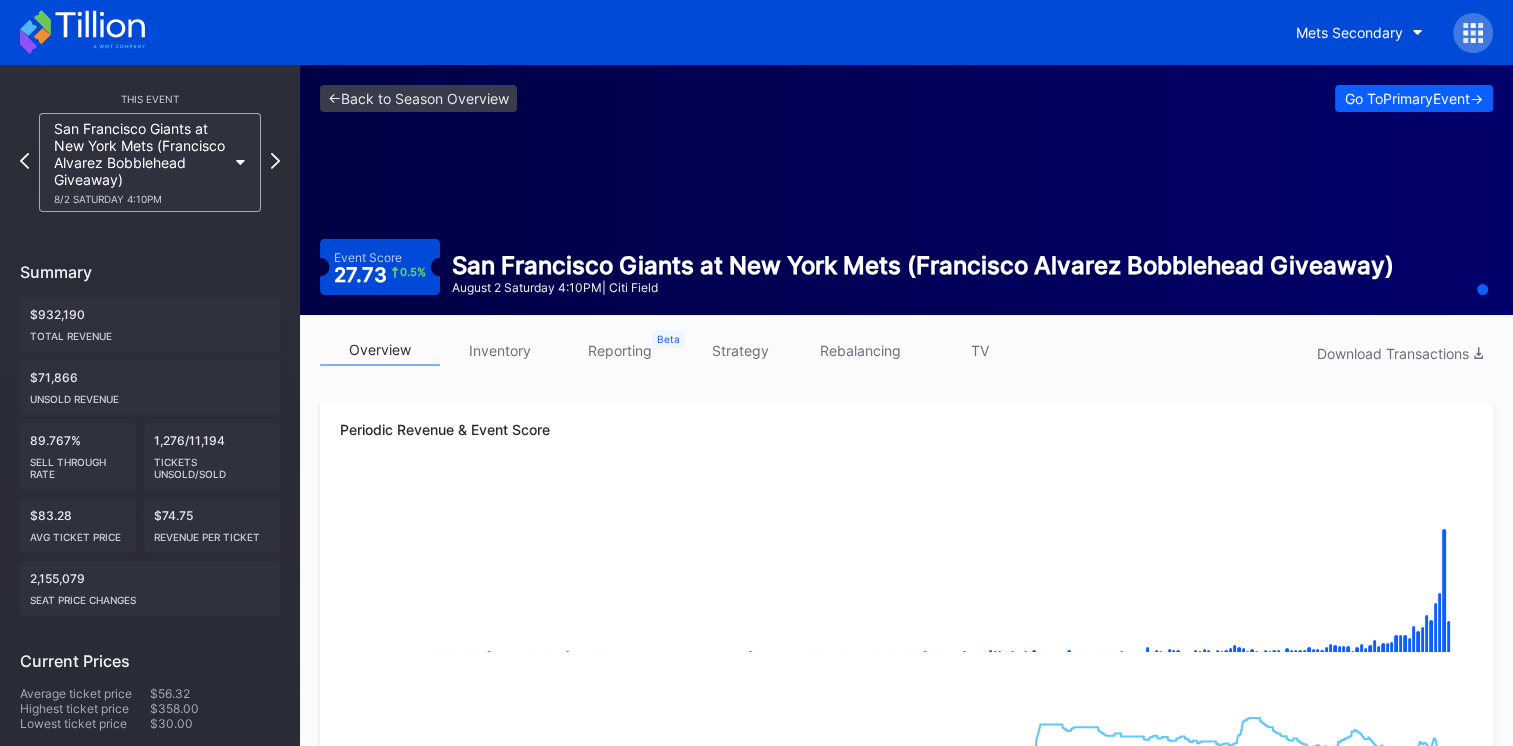 click on "TV" at bounding box center [980, 350] 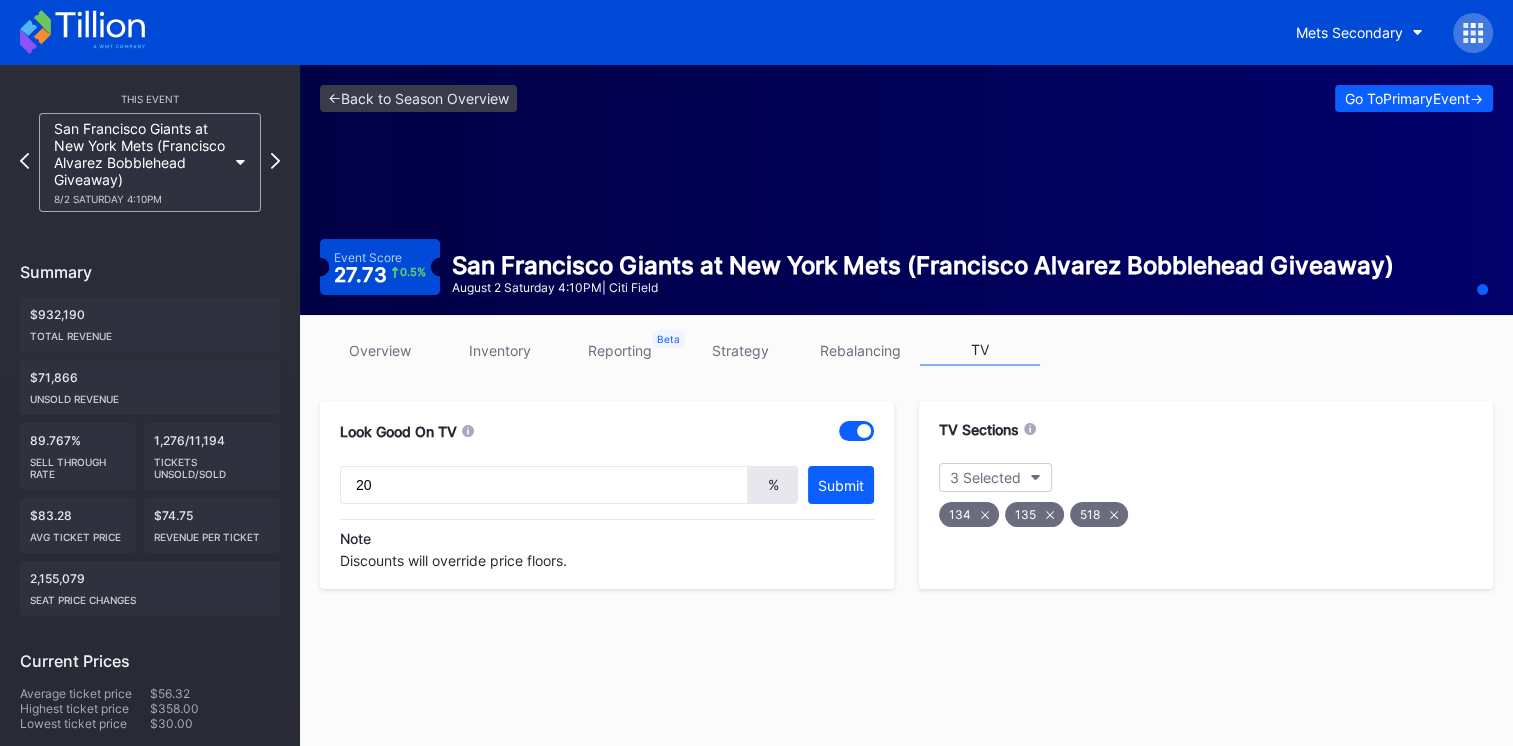 click on "135" at bounding box center (1034, 514) 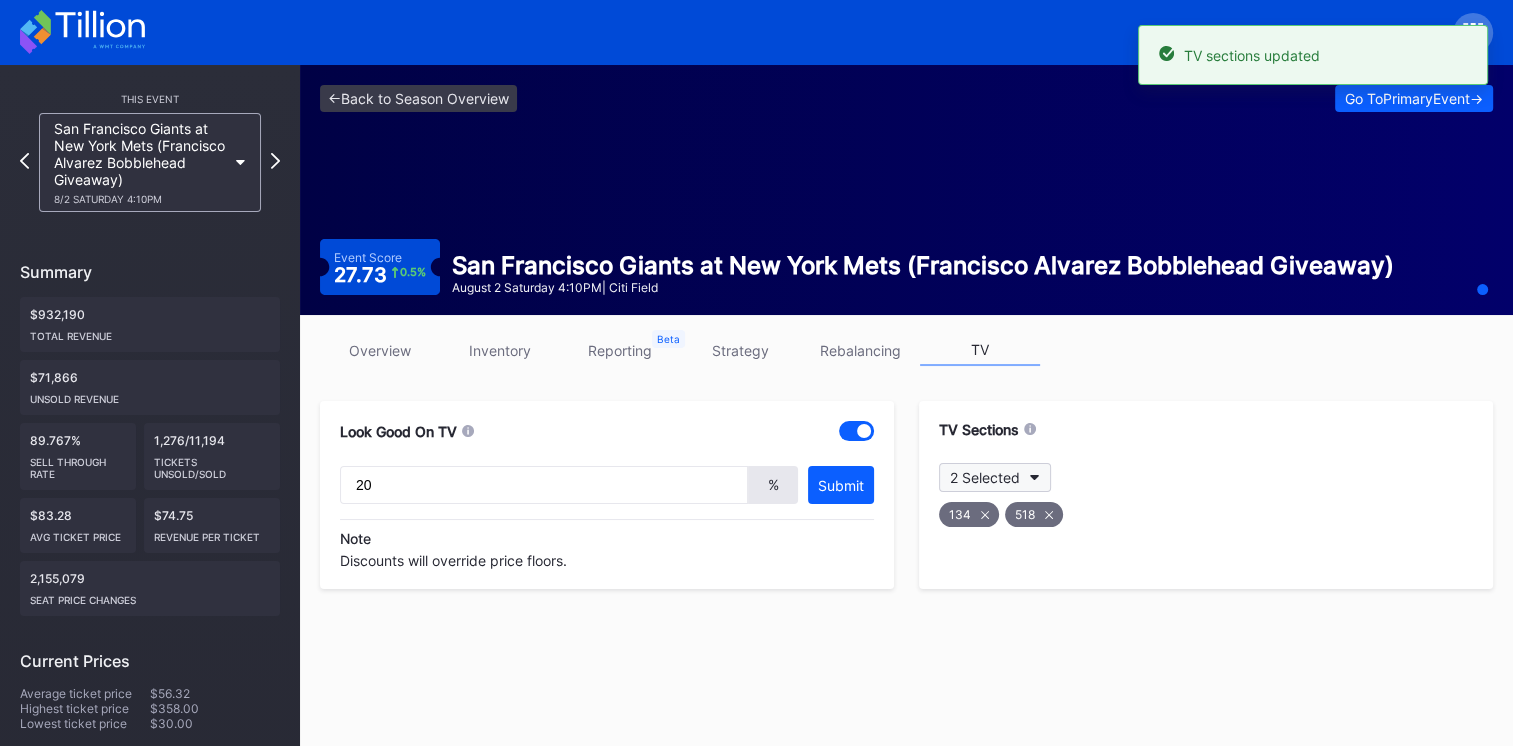 click 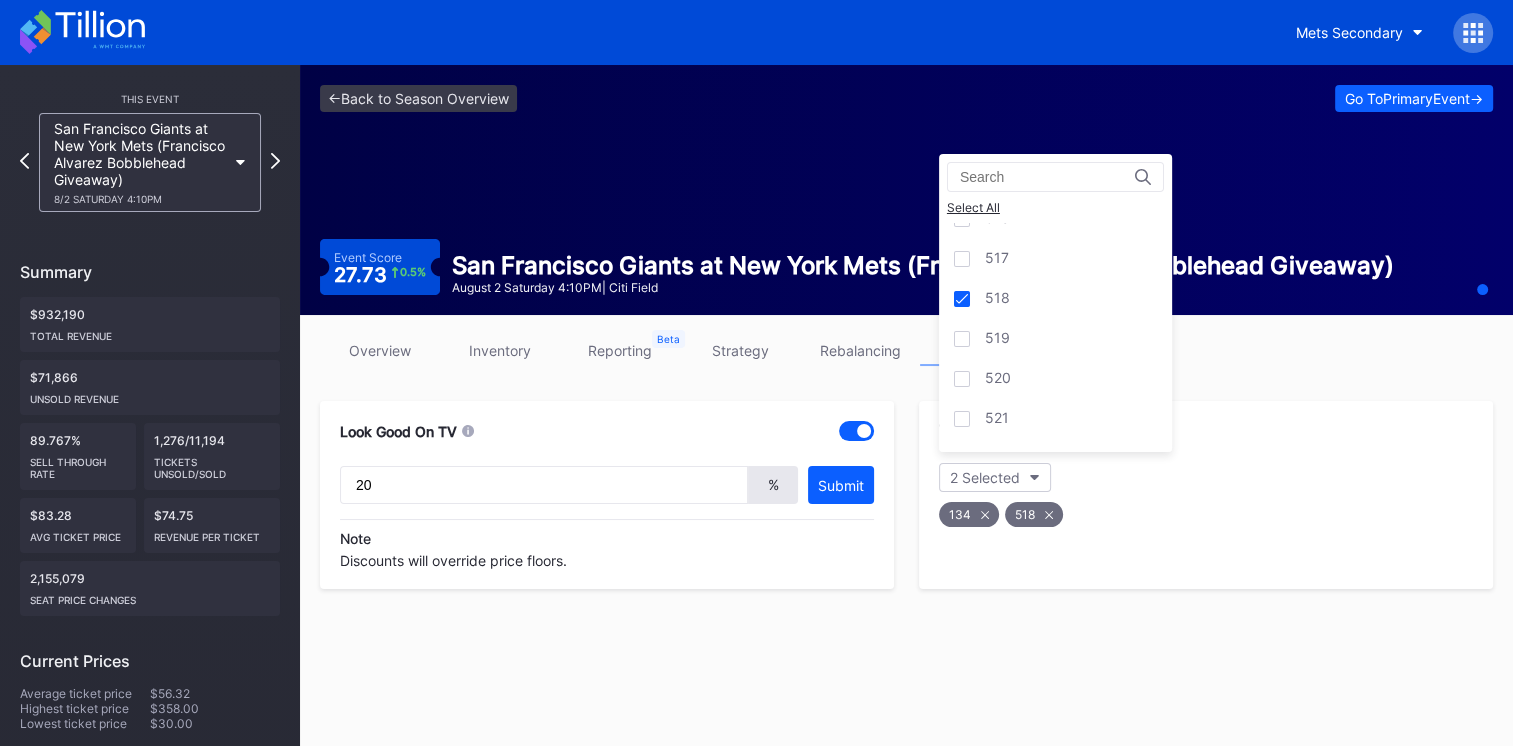 scroll, scrollTop: 2284, scrollLeft: 0, axis: vertical 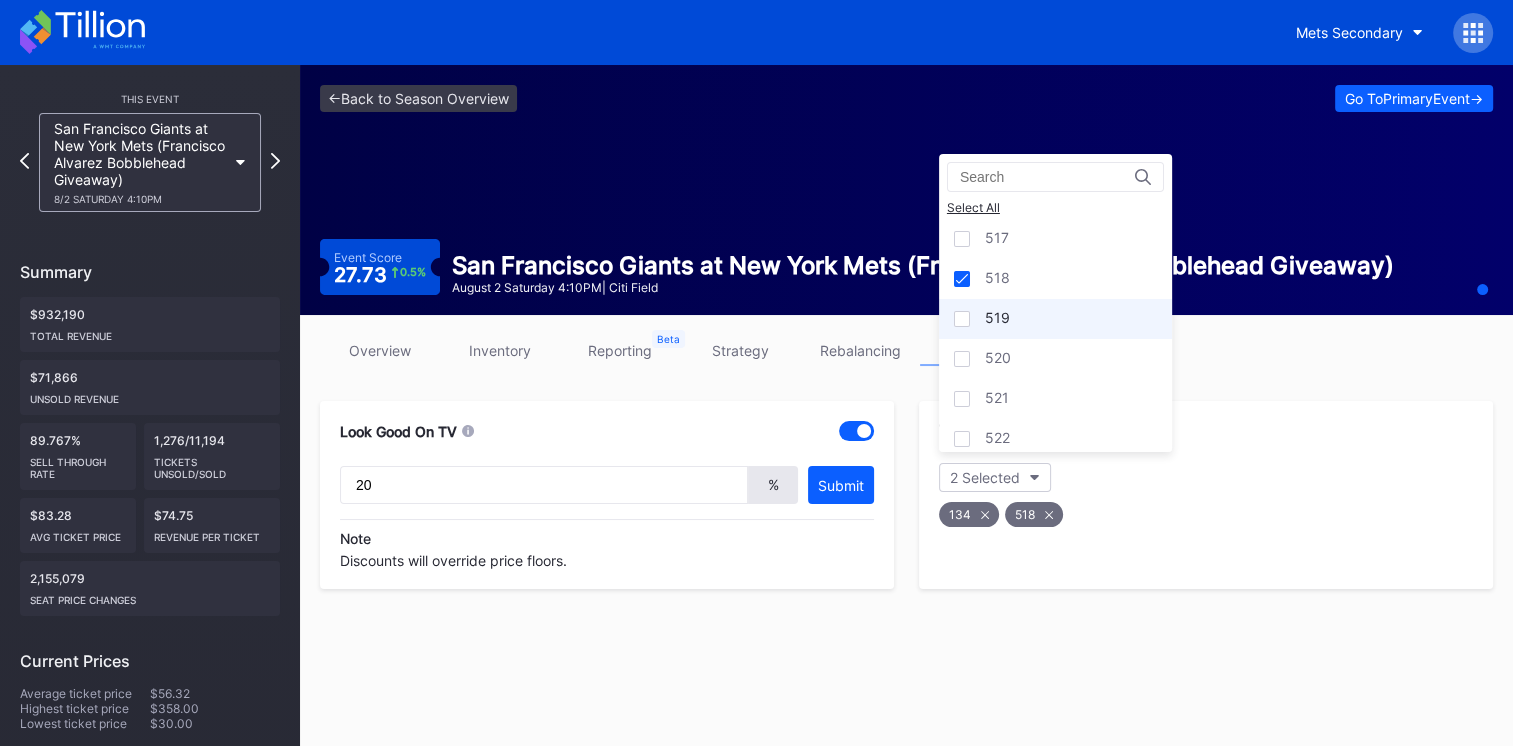 click at bounding box center [962, 319] 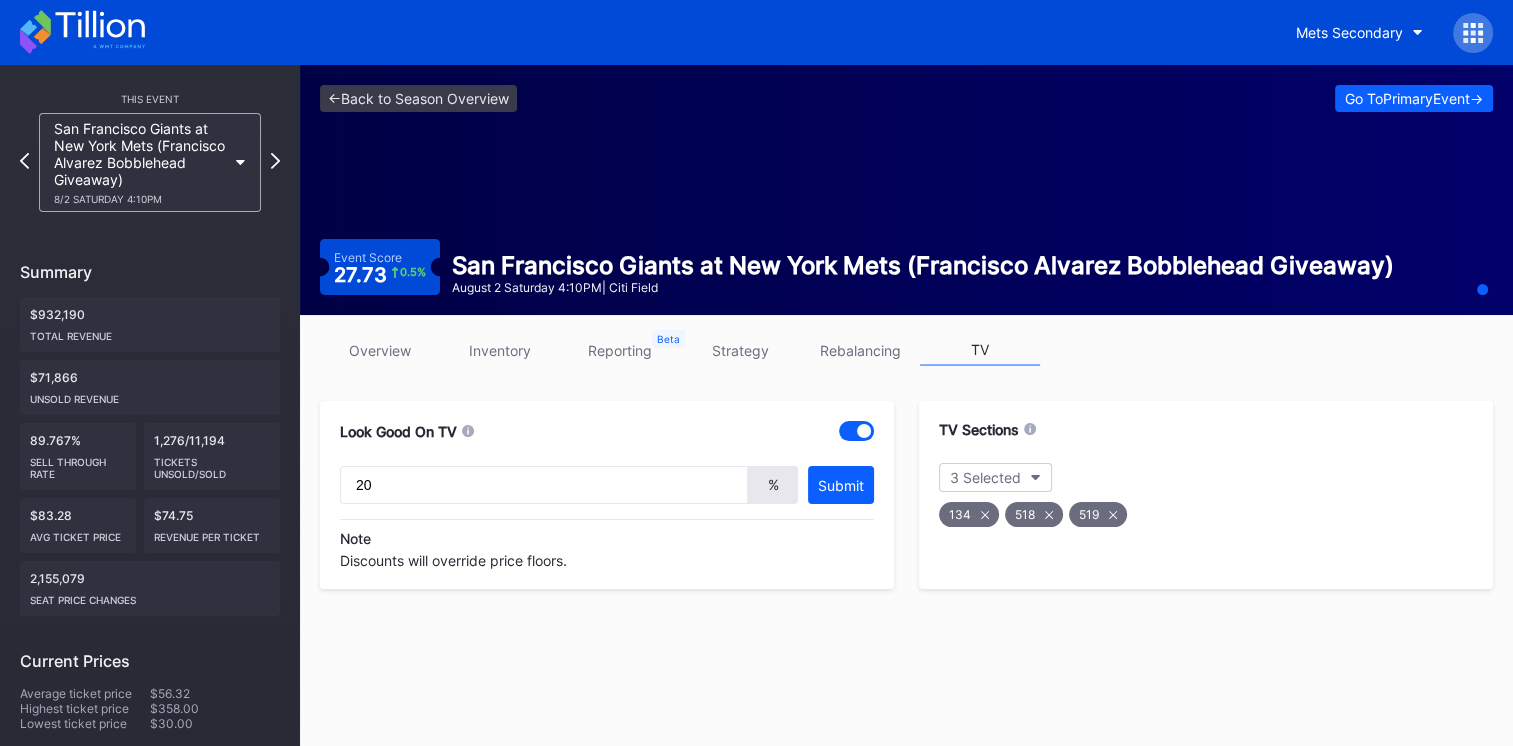 click on "overview" at bounding box center [380, 350] 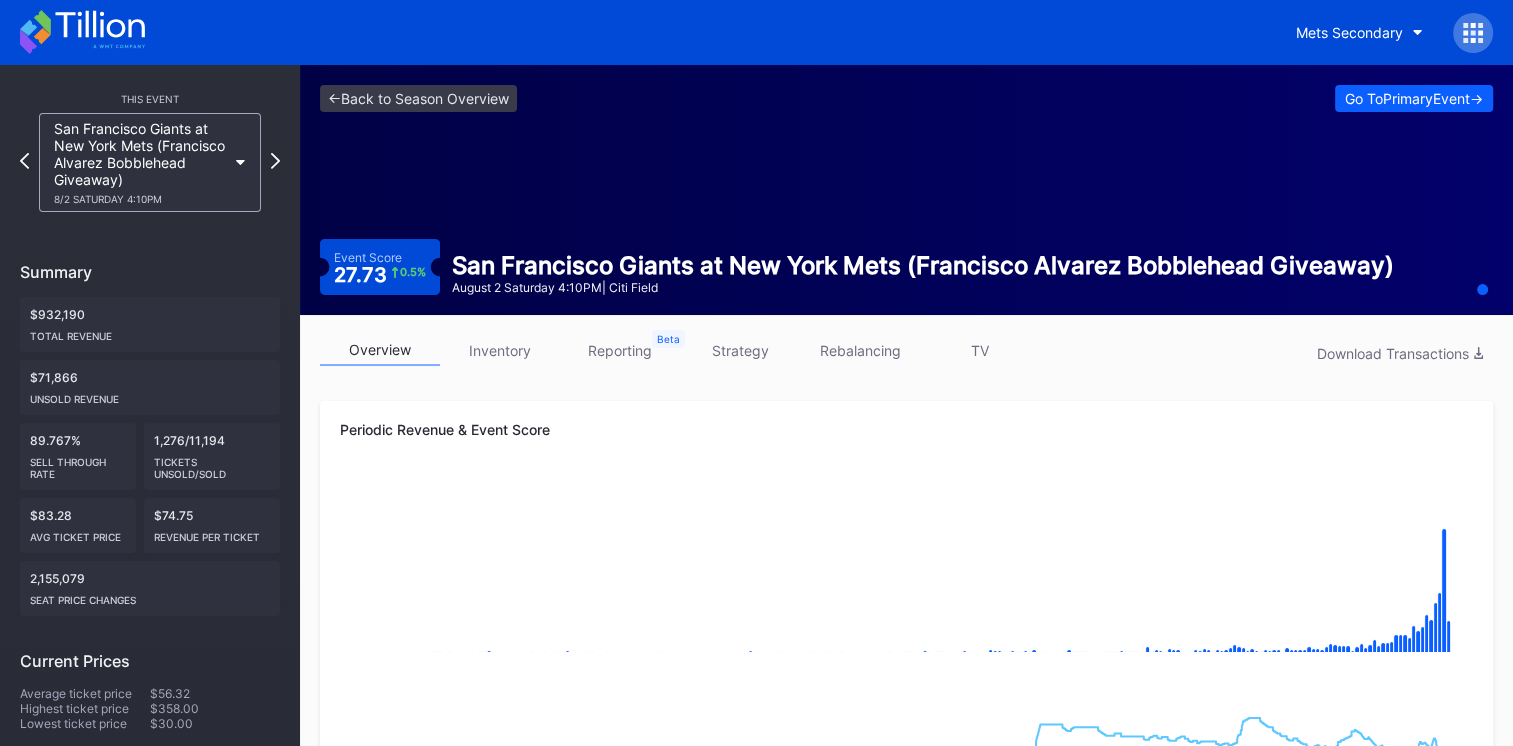 click on "inventory" at bounding box center [500, 350] 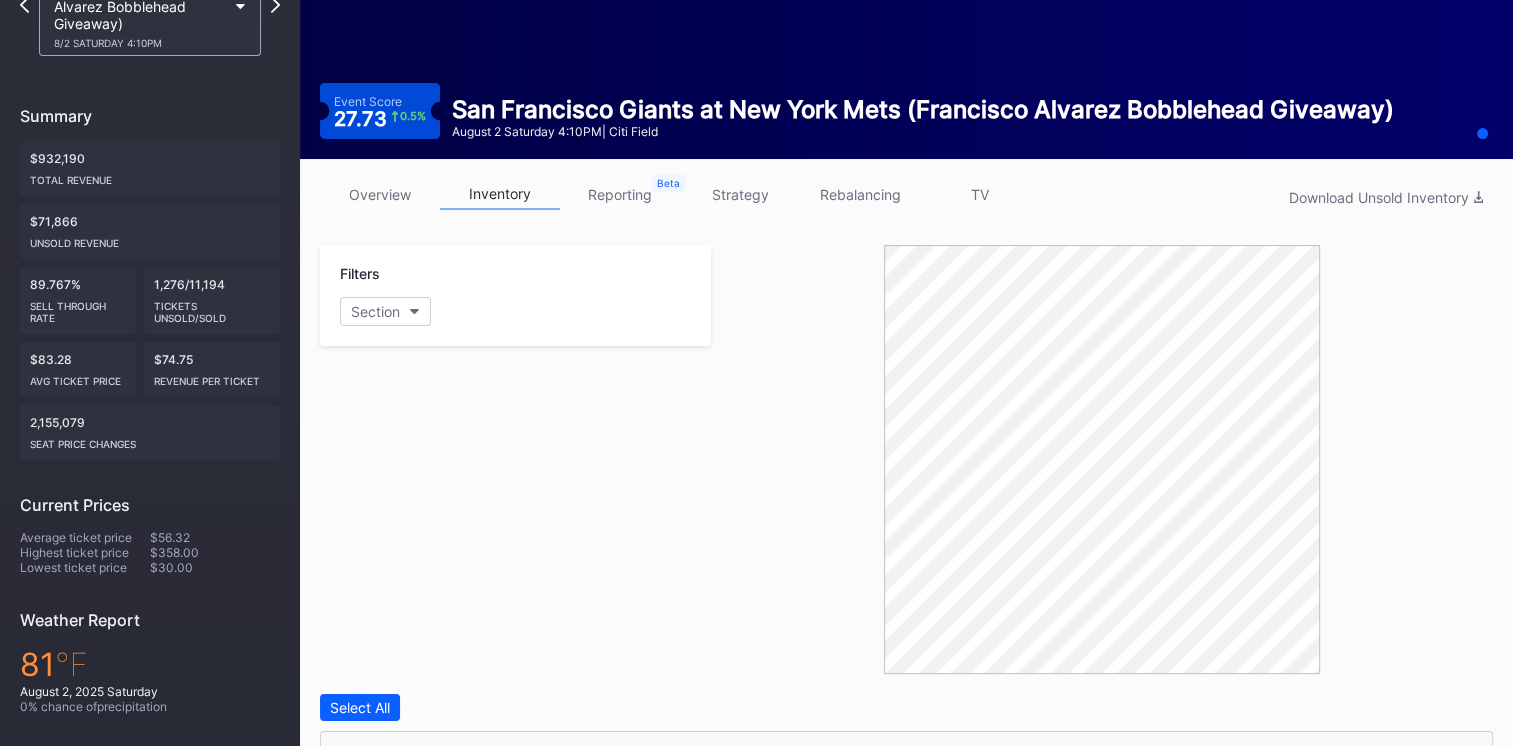 scroll, scrollTop: 0, scrollLeft: 0, axis: both 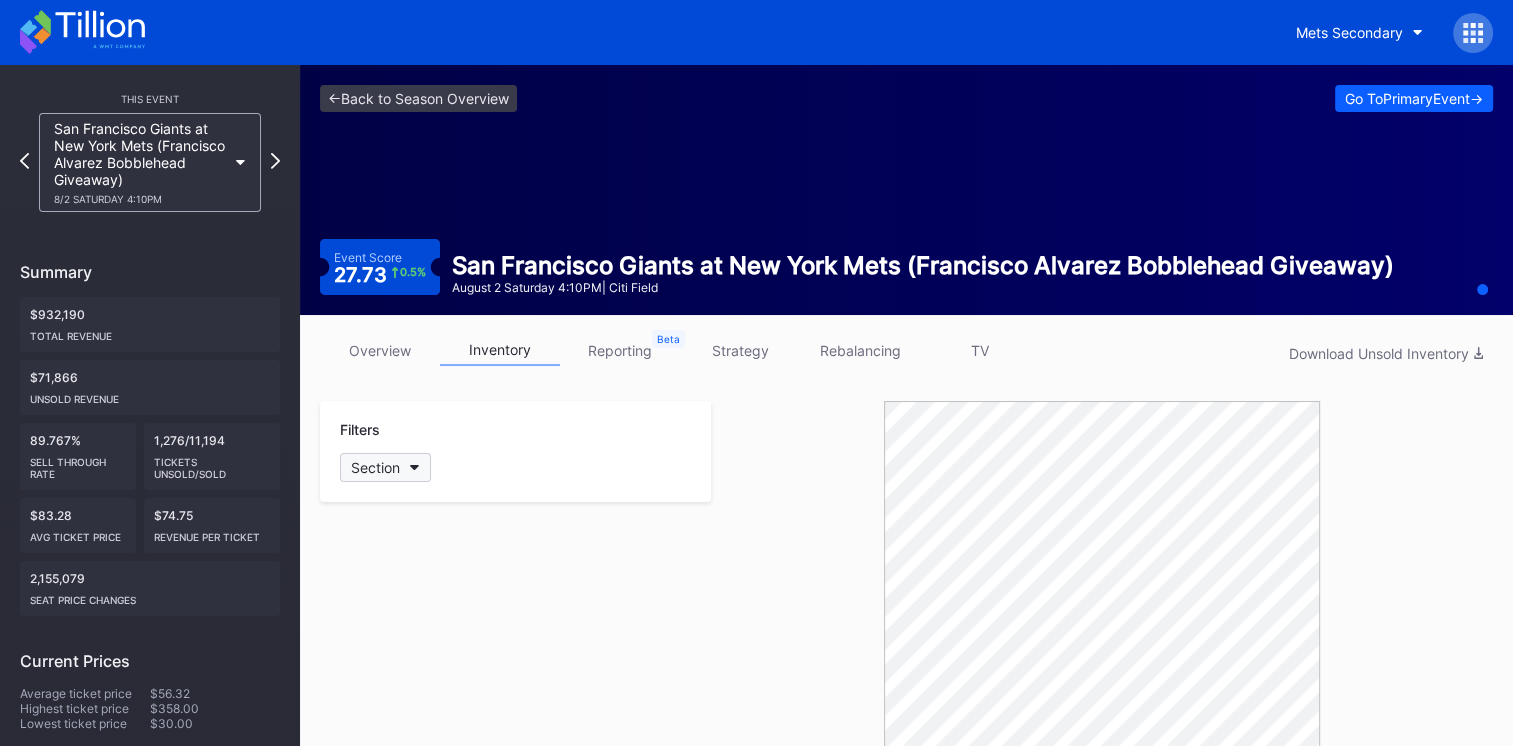 click on "Section" at bounding box center (385, 467) 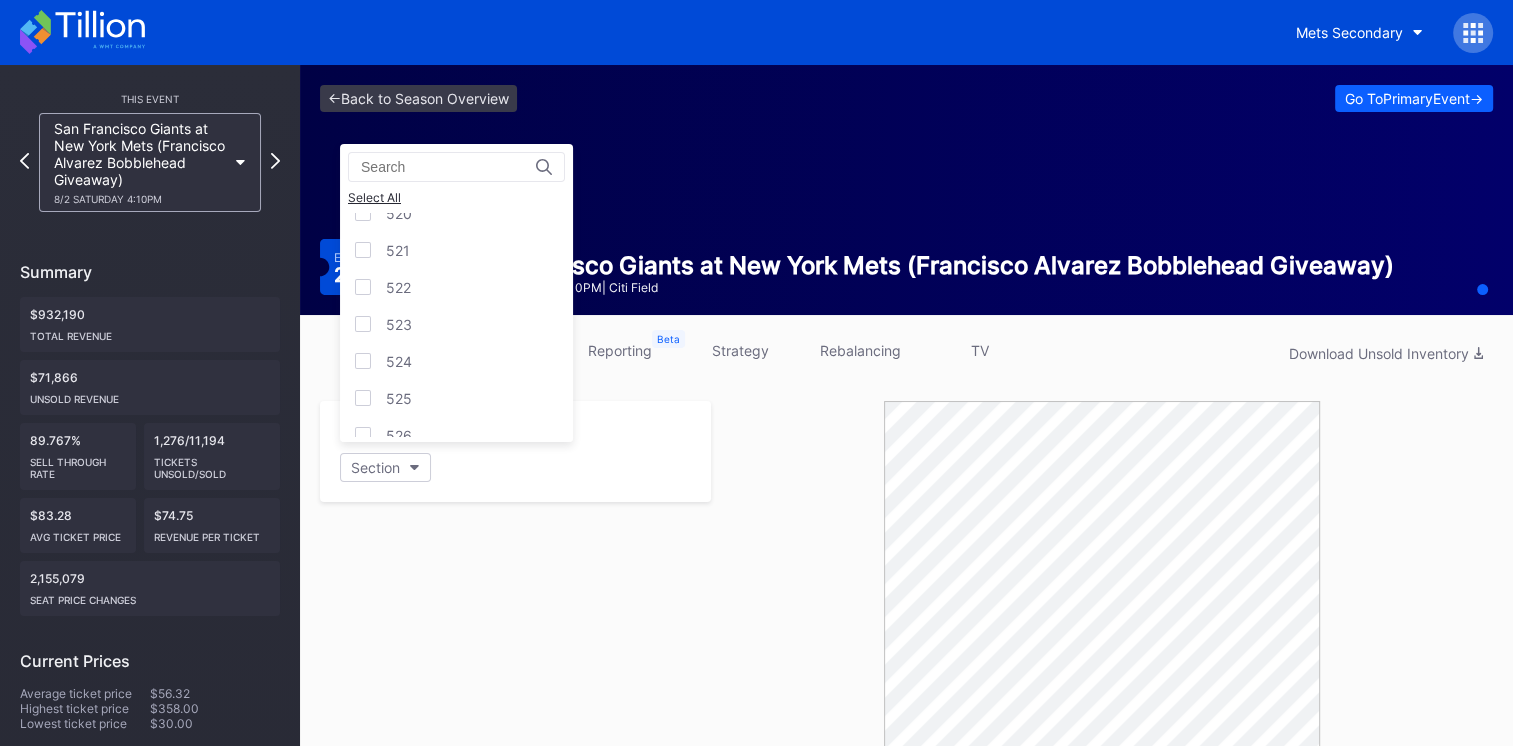 scroll, scrollTop: 2609, scrollLeft: 0, axis: vertical 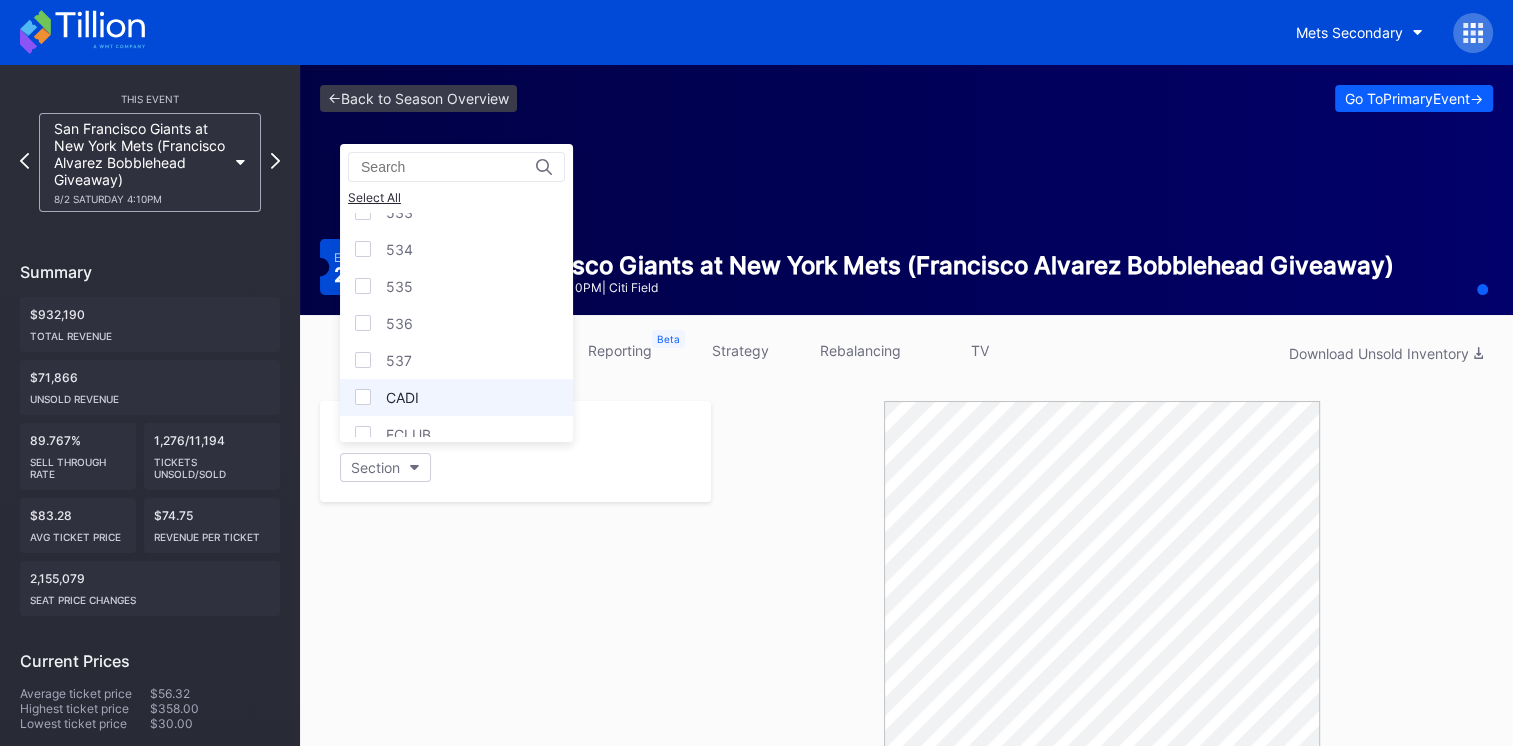 click at bounding box center [363, 397] 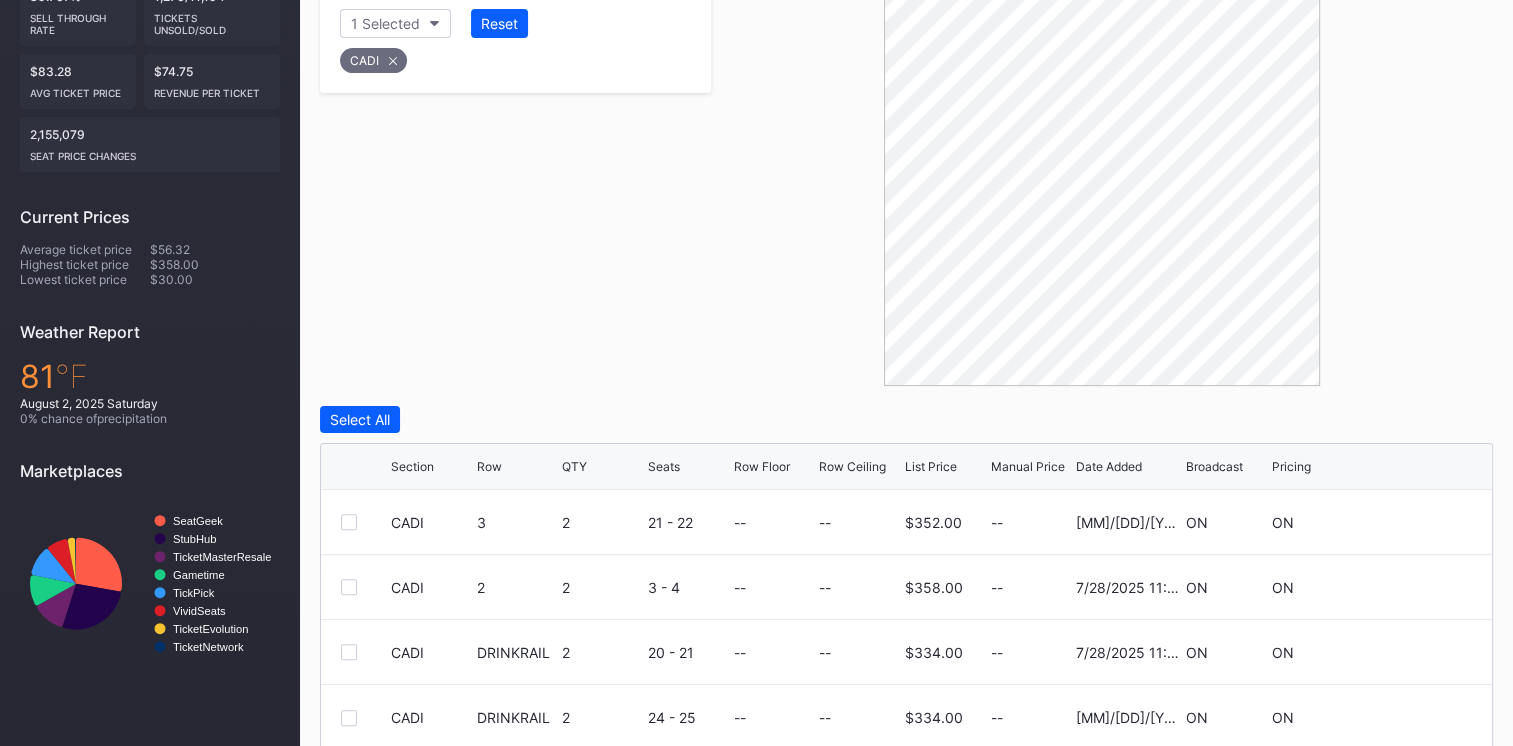 scroll, scrollTop: 516, scrollLeft: 0, axis: vertical 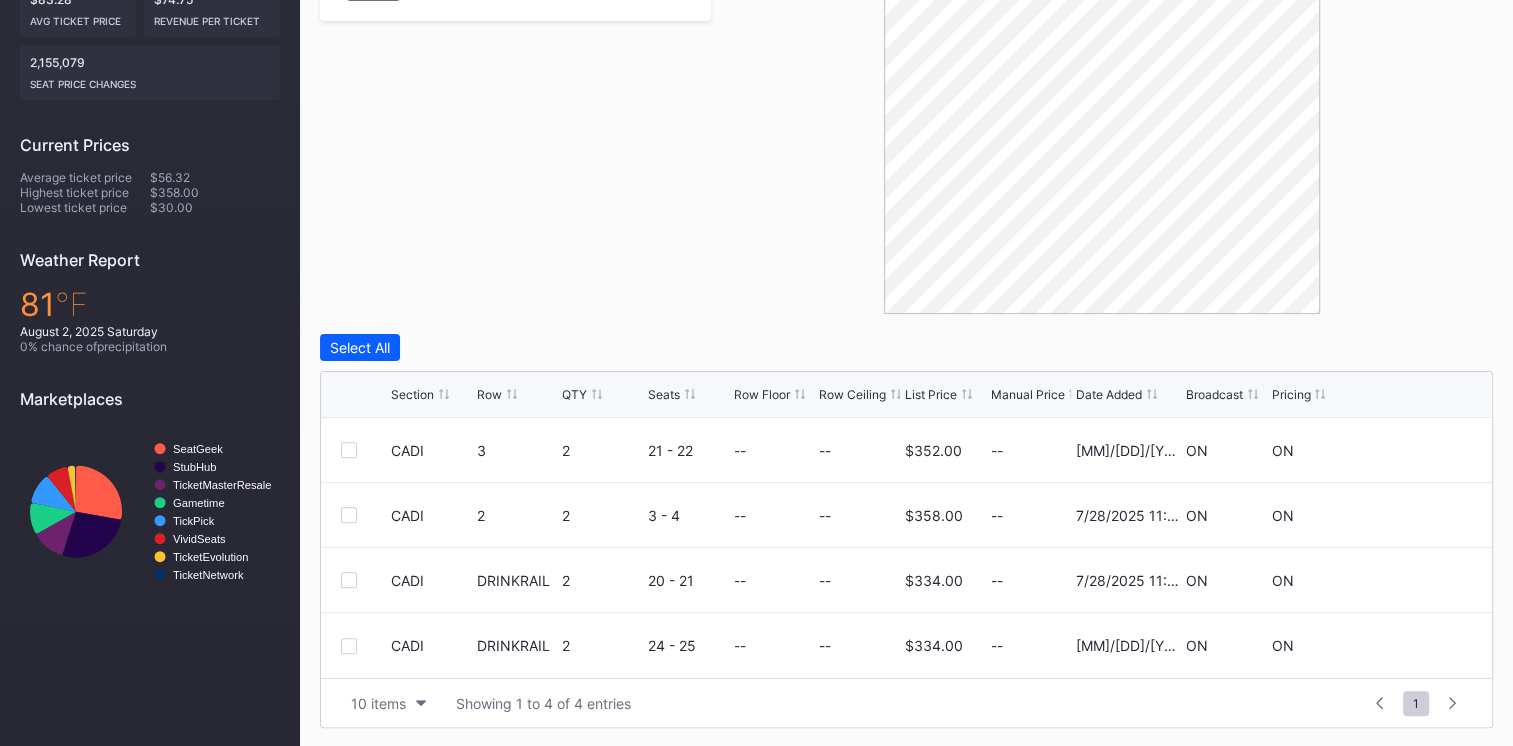 click on "Row" at bounding box center [489, 394] 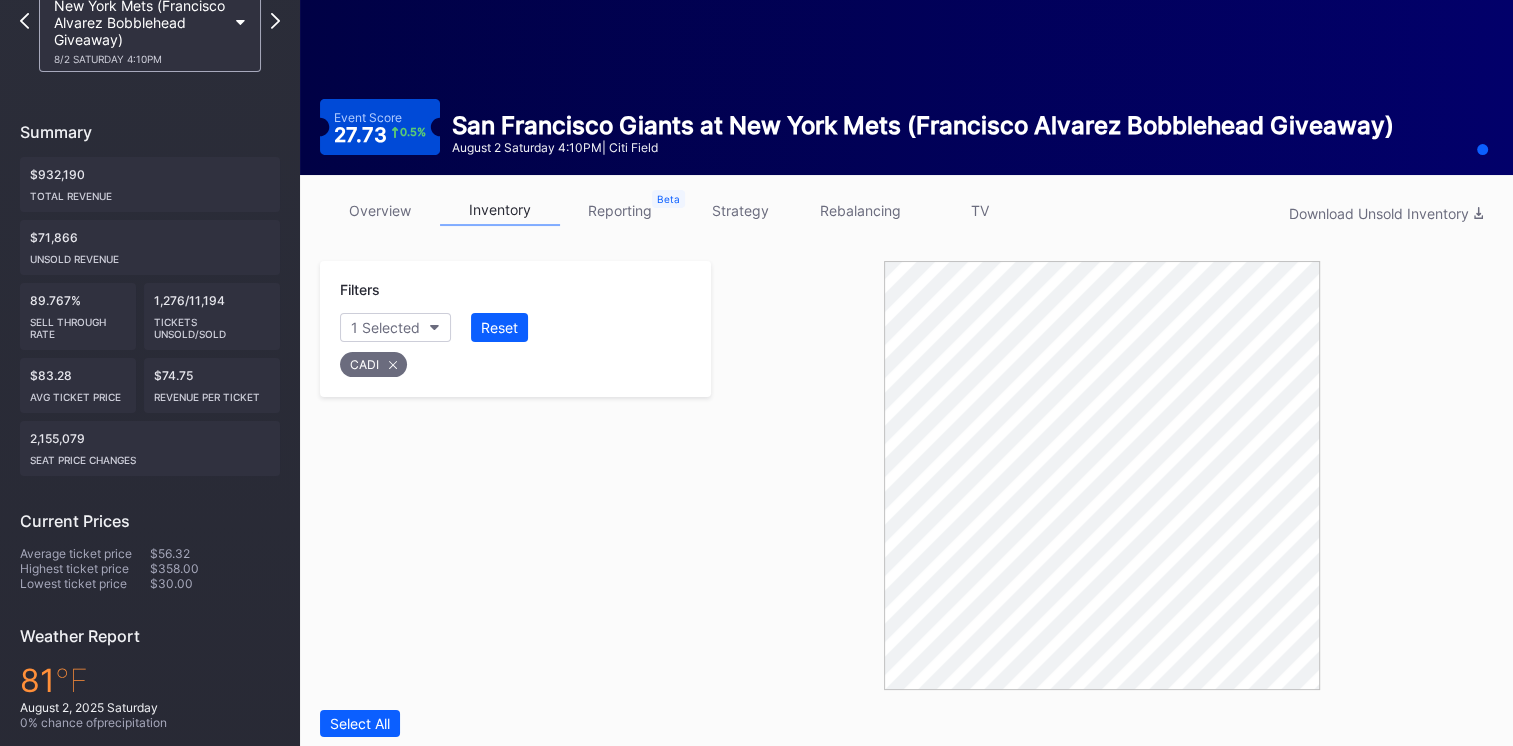 scroll, scrollTop: 0, scrollLeft: 0, axis: both 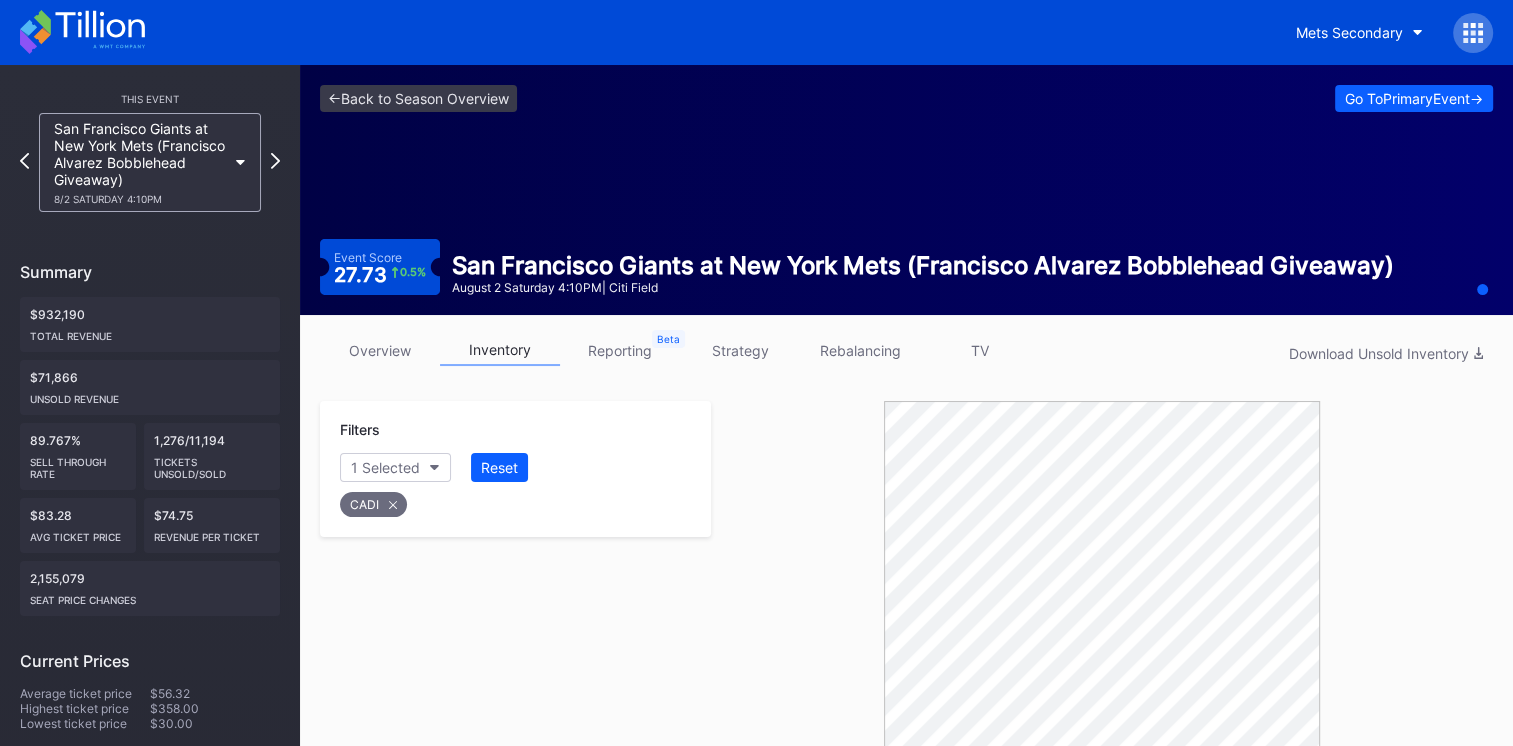 click 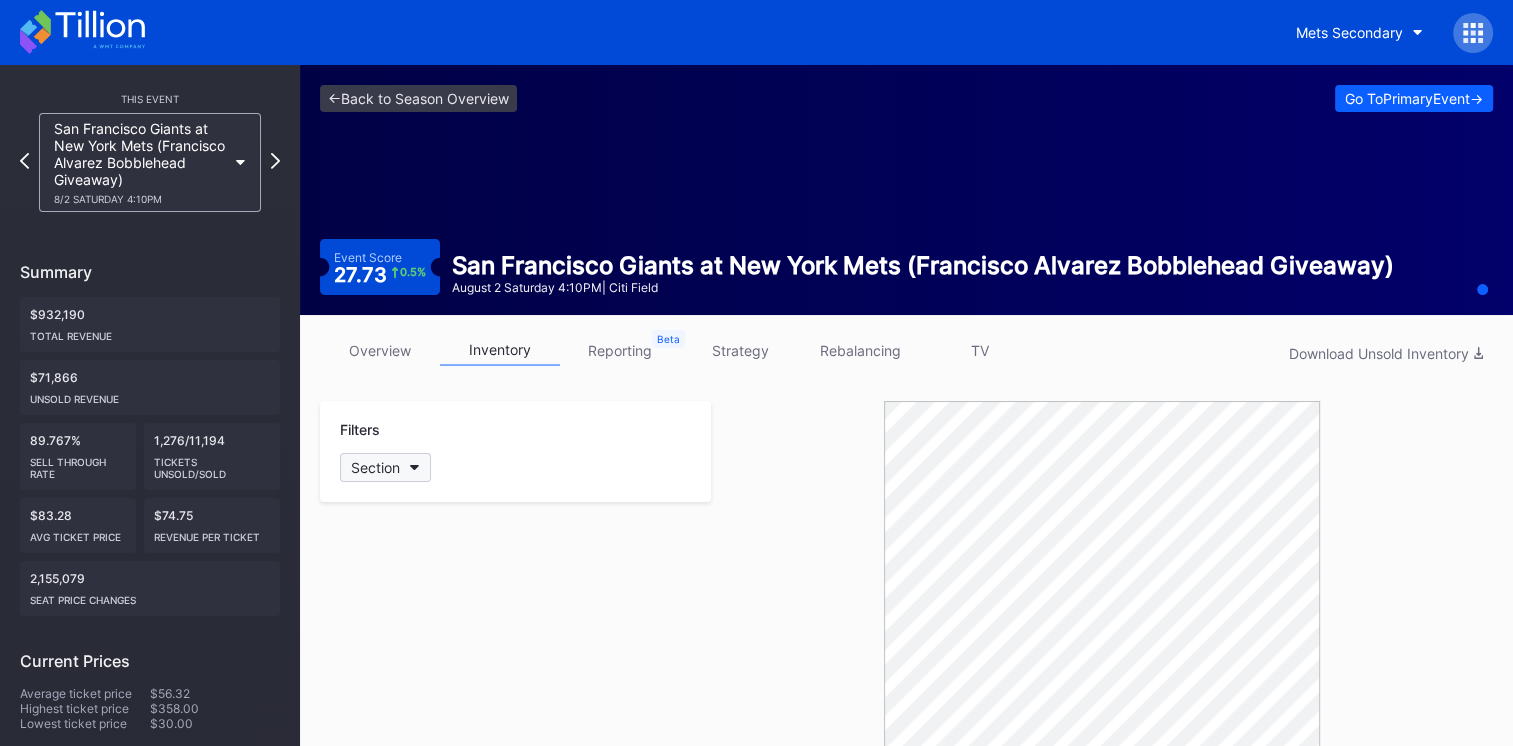 click on "Section" at bounding box center [385, 467] 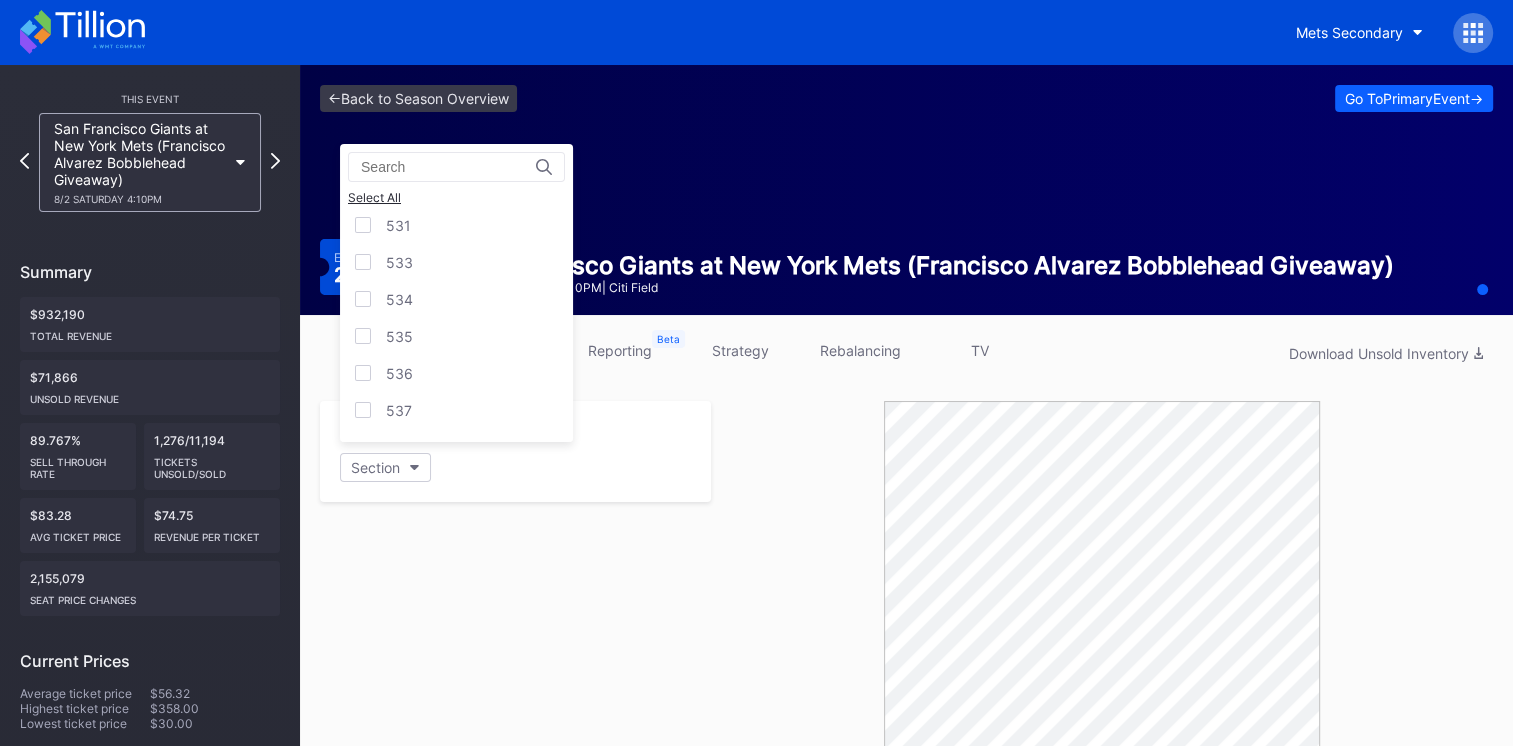 scroll, scrollTop: 2609, scrollLeft: 0, axis: vertical 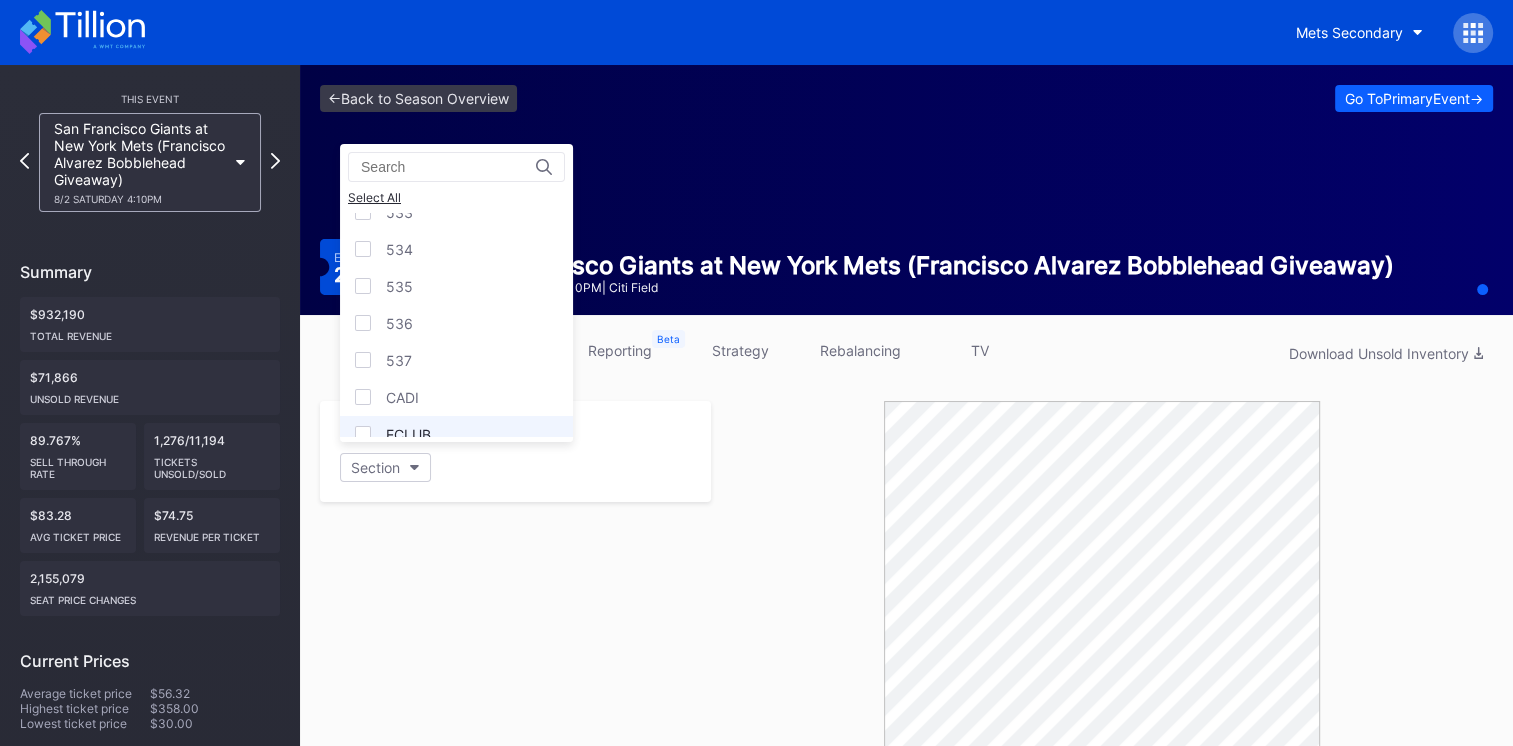 click at bounding box center [363, 434] 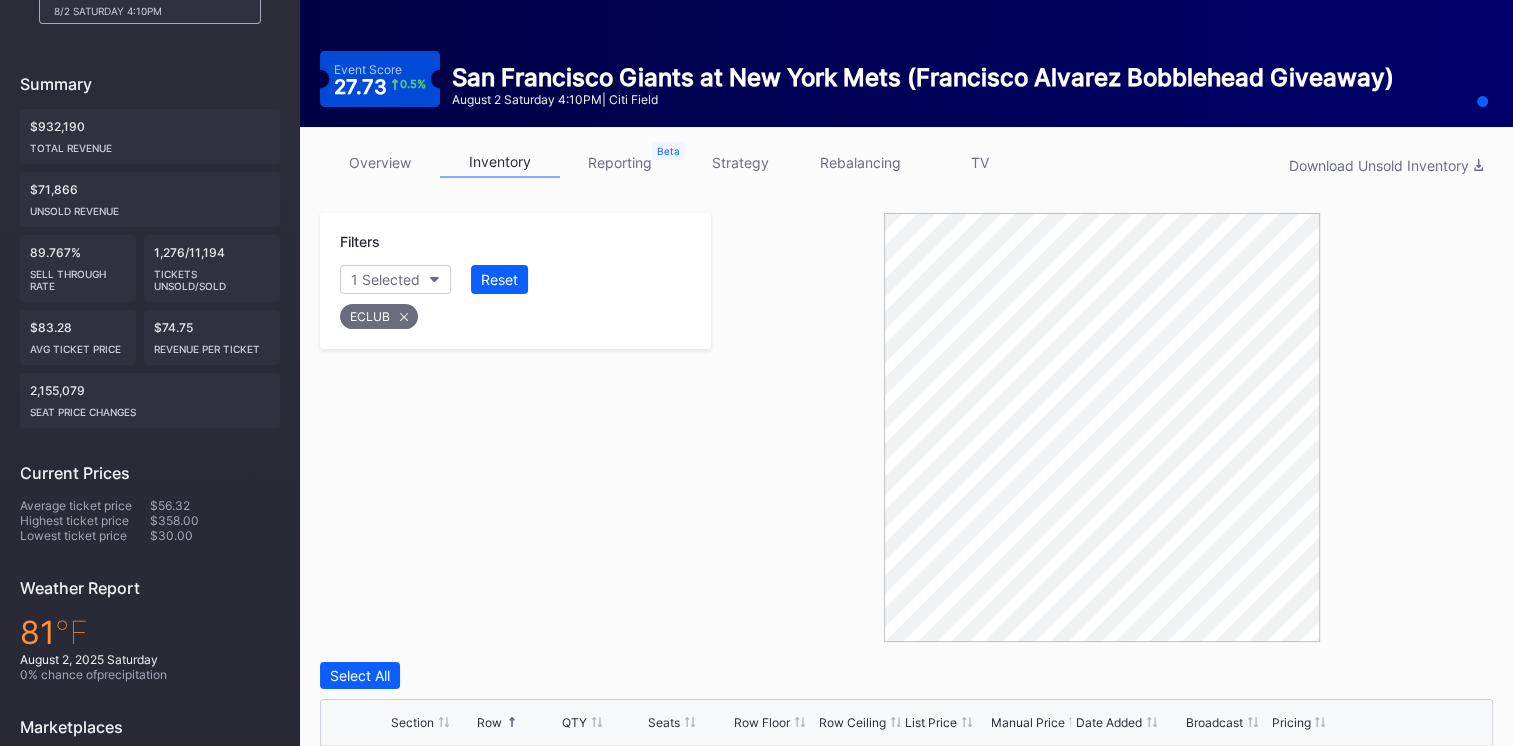 scroll, scrollTop: 183, scrollLeft: 0, axis: vertical 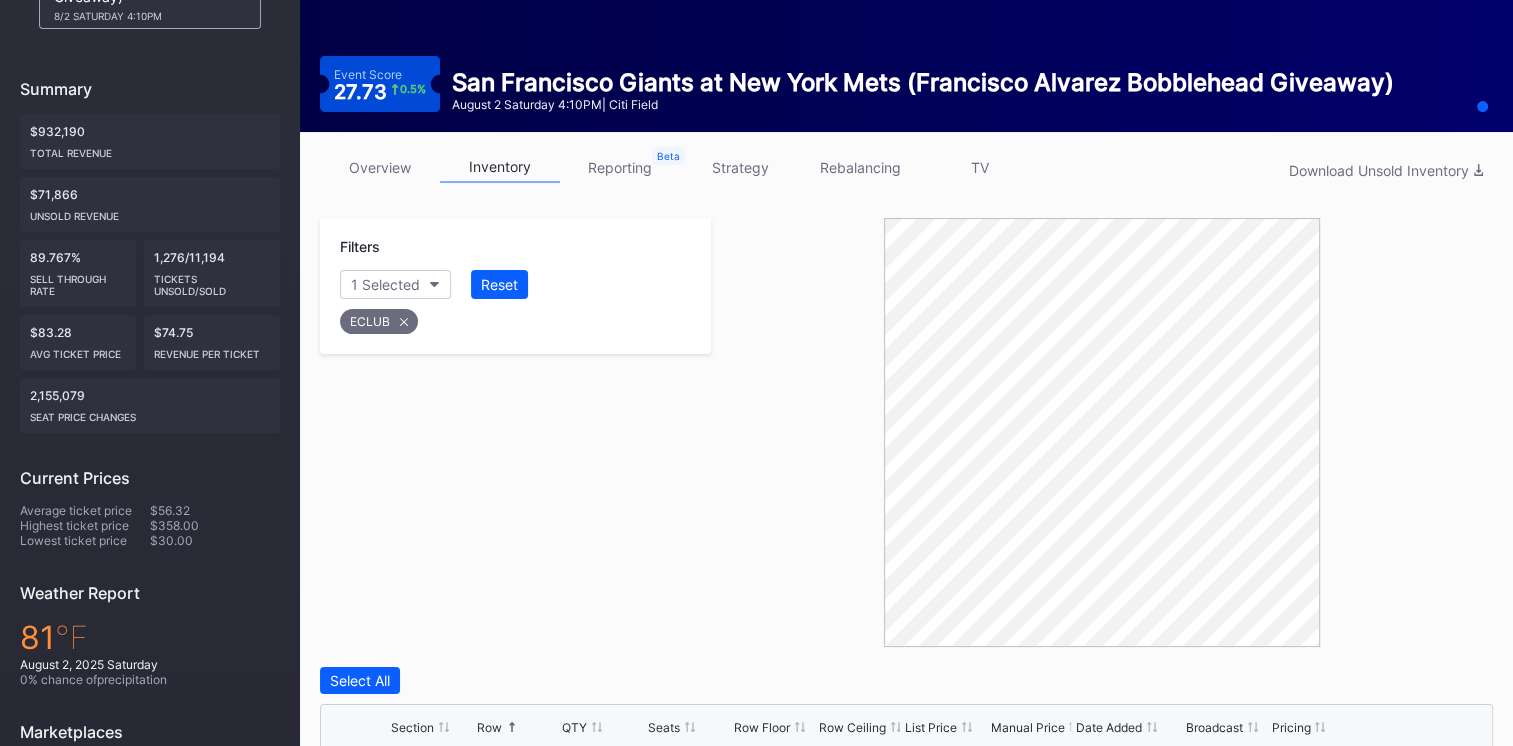 click on "ECLUB" at bounding box center (379, 321) 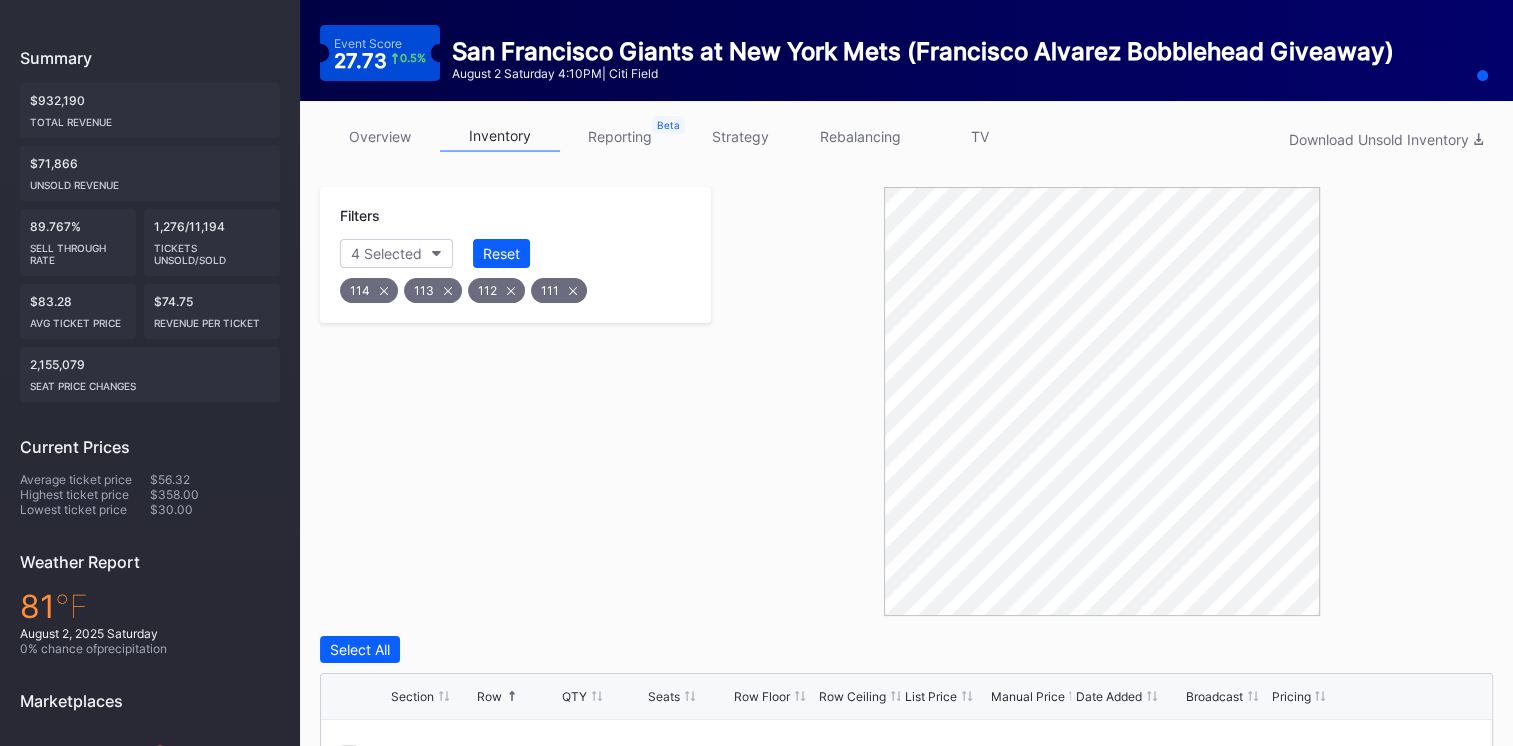 scroll, scrollTop: 208, scrollLeft: 0, axis: vertical 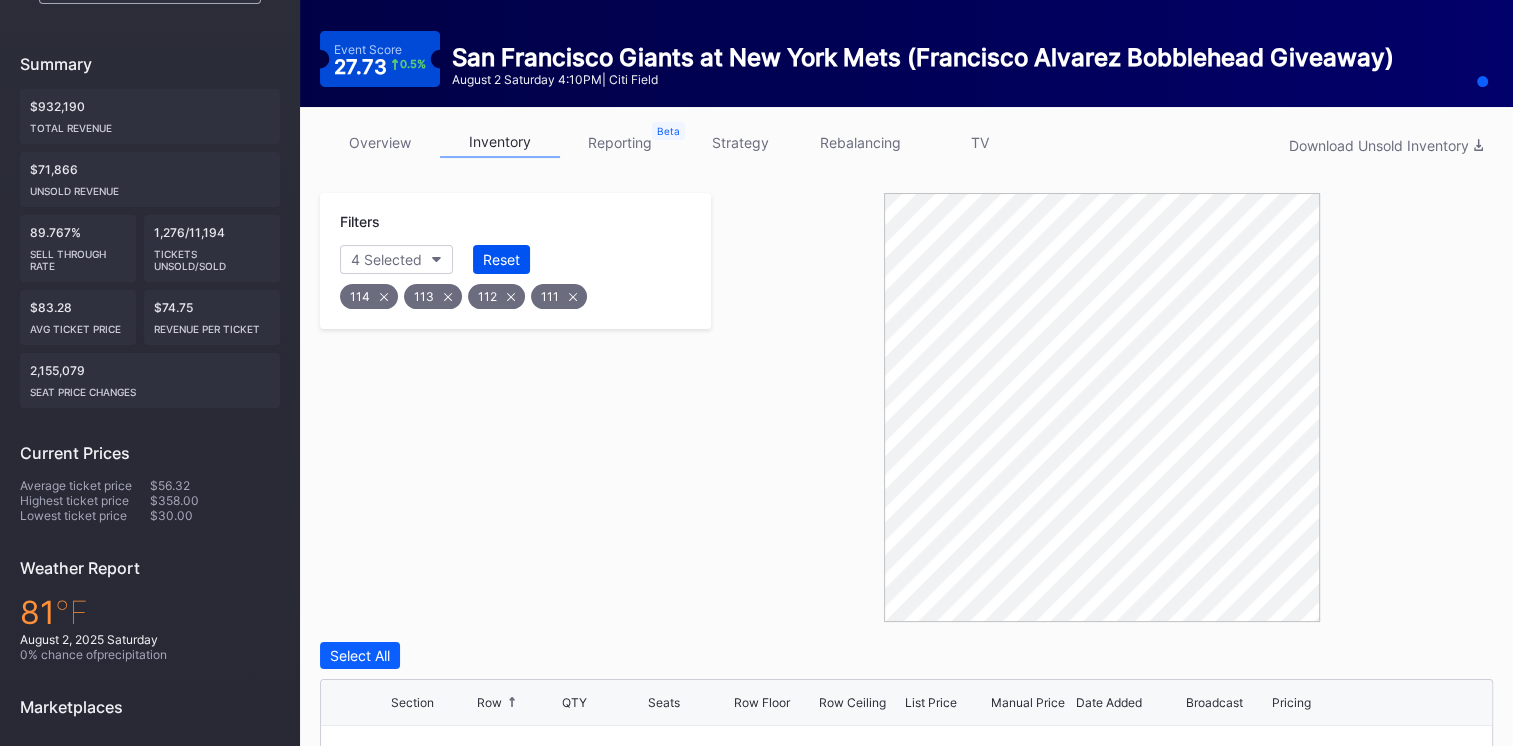 click on "Reset" at bounding box center [501, 259] 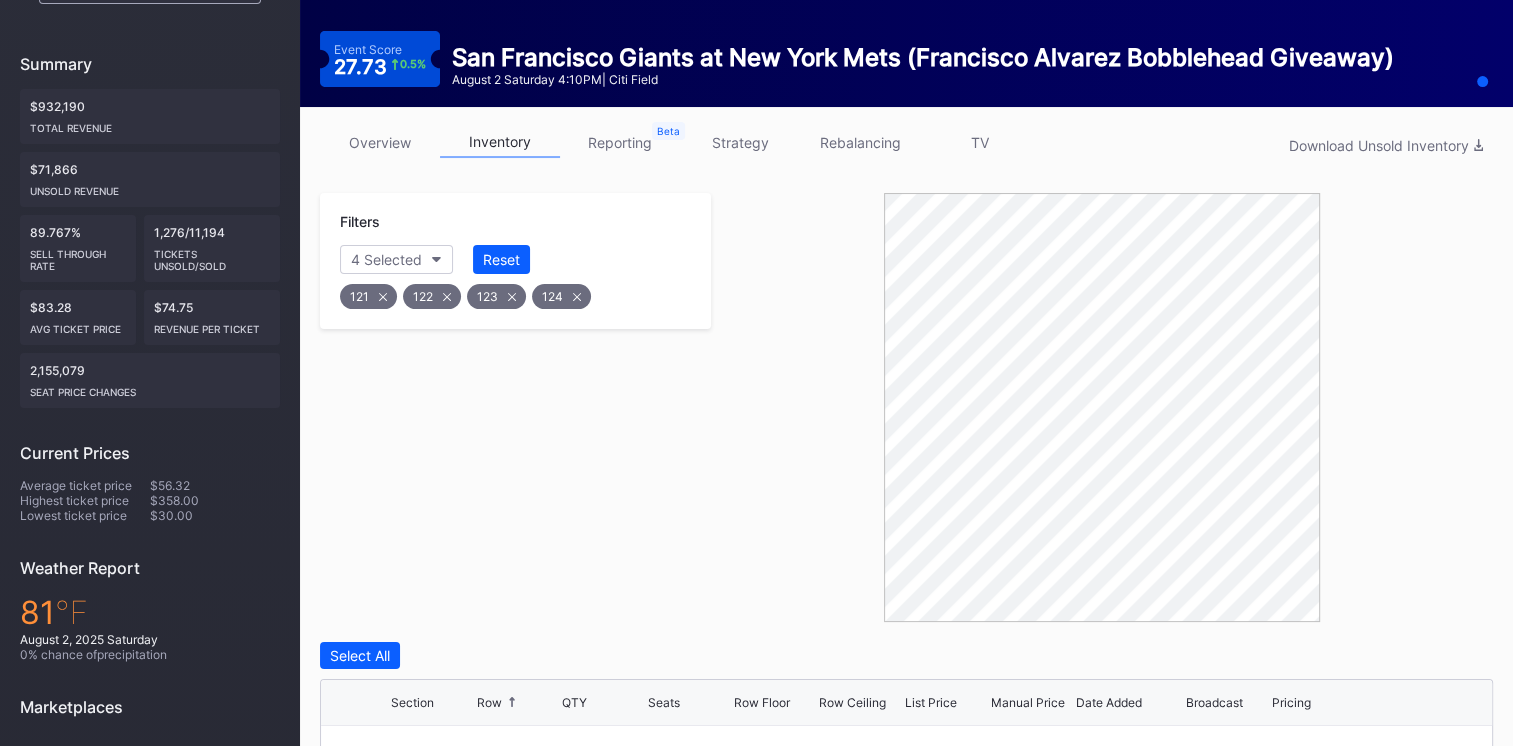 click on "Filters 4 Selected Reset 121 122 123 124" at bounding box center (515, 407) 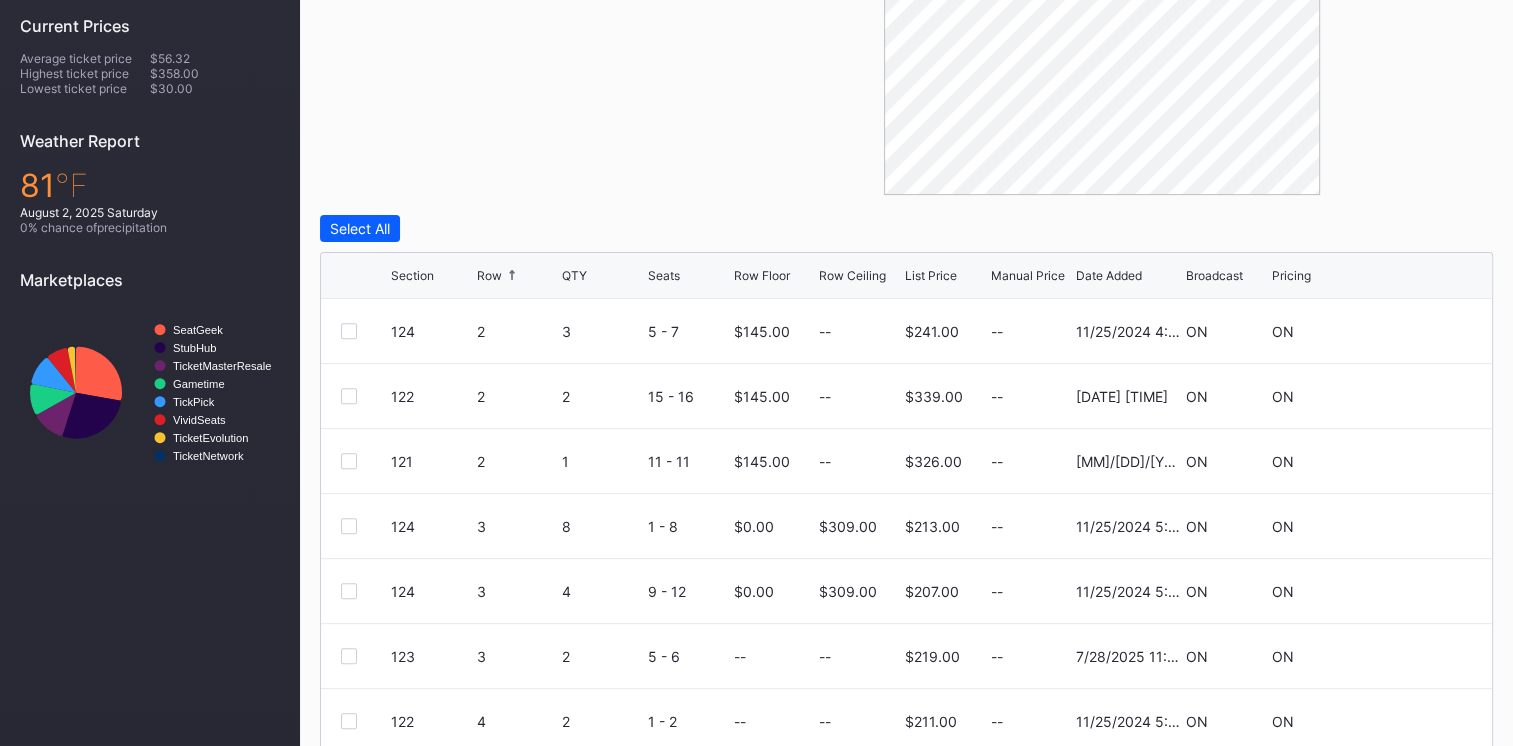 scroll, scrollTop: 636, scrollLeft: 0, axis: vertical 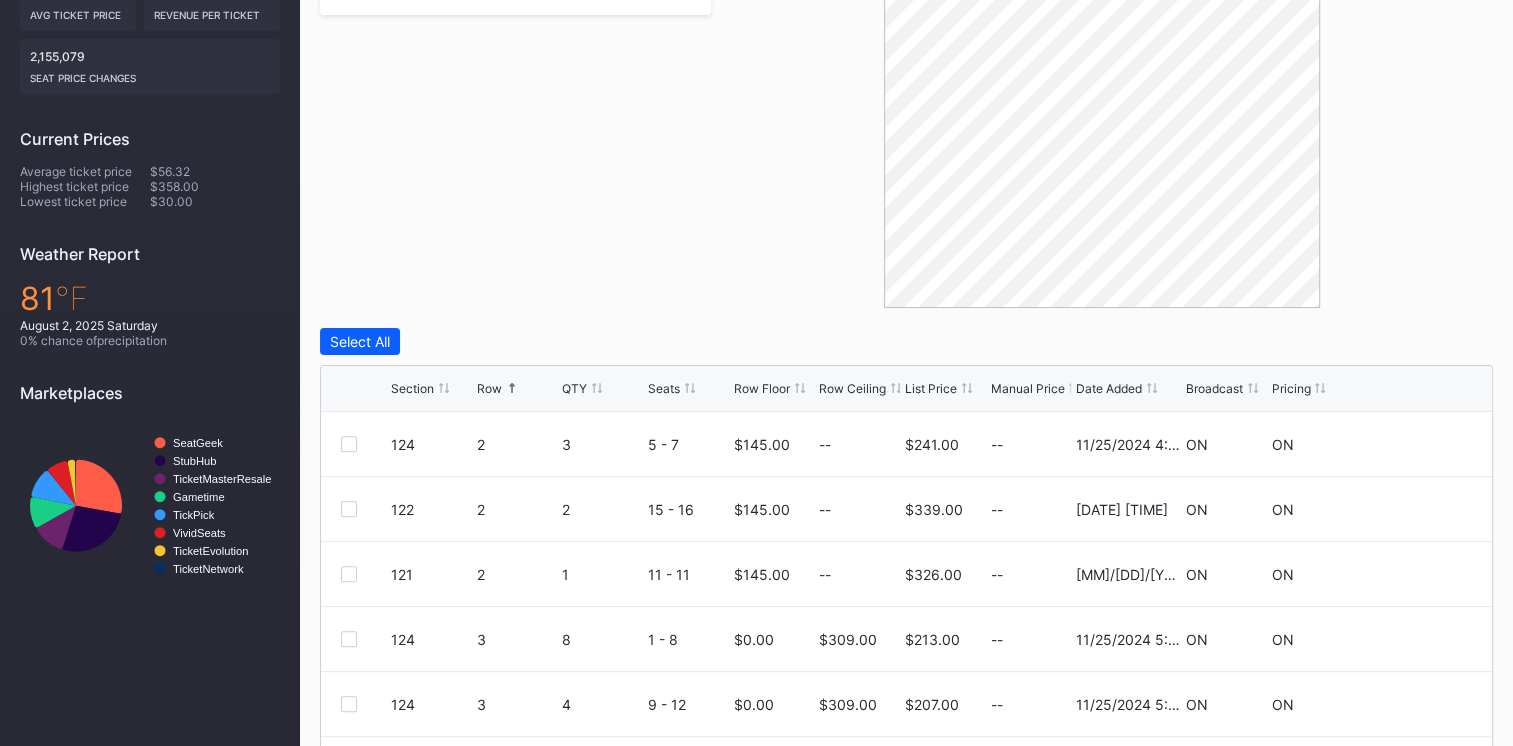 click on "Row" at bounding box center [489, 388] 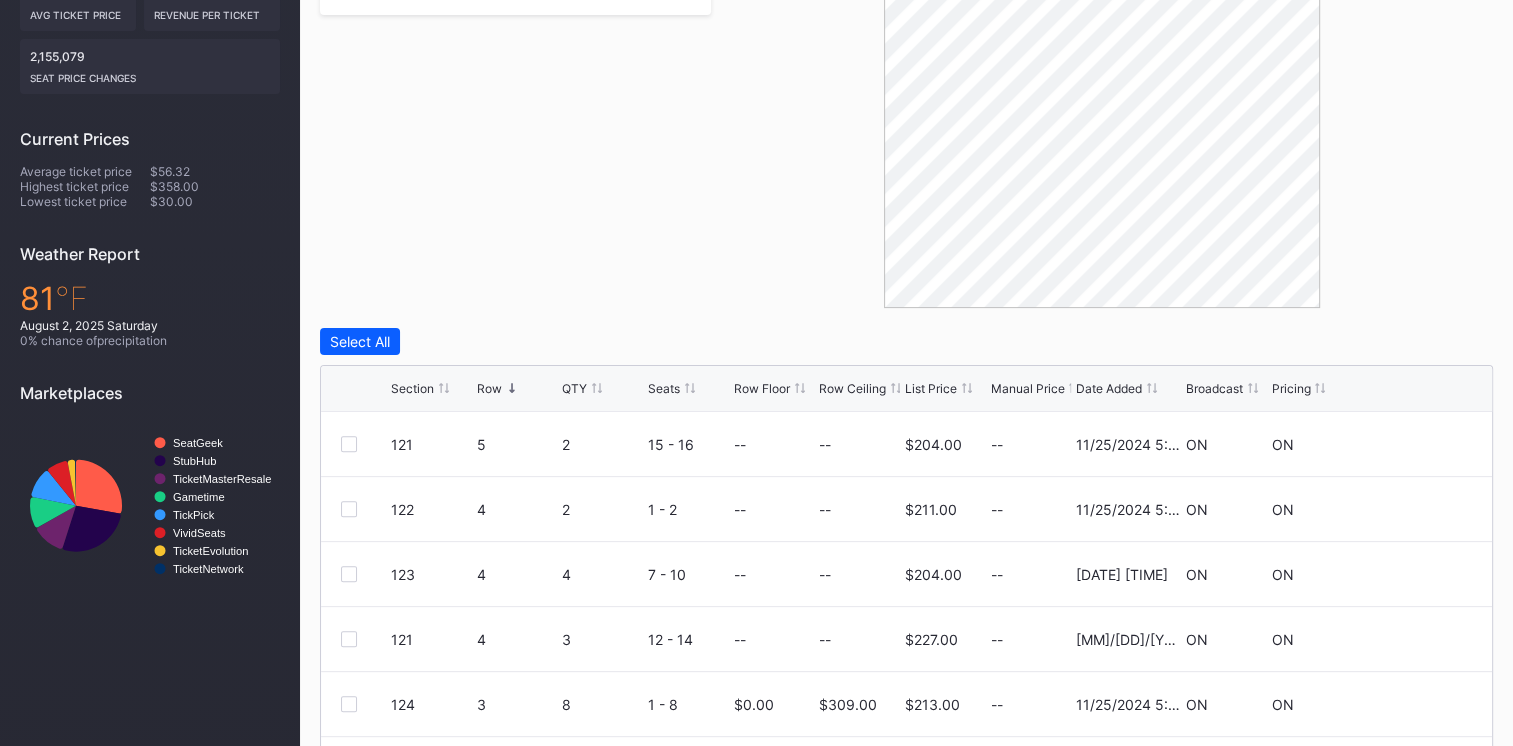 click on "Row" at bounding box center [489, 388] 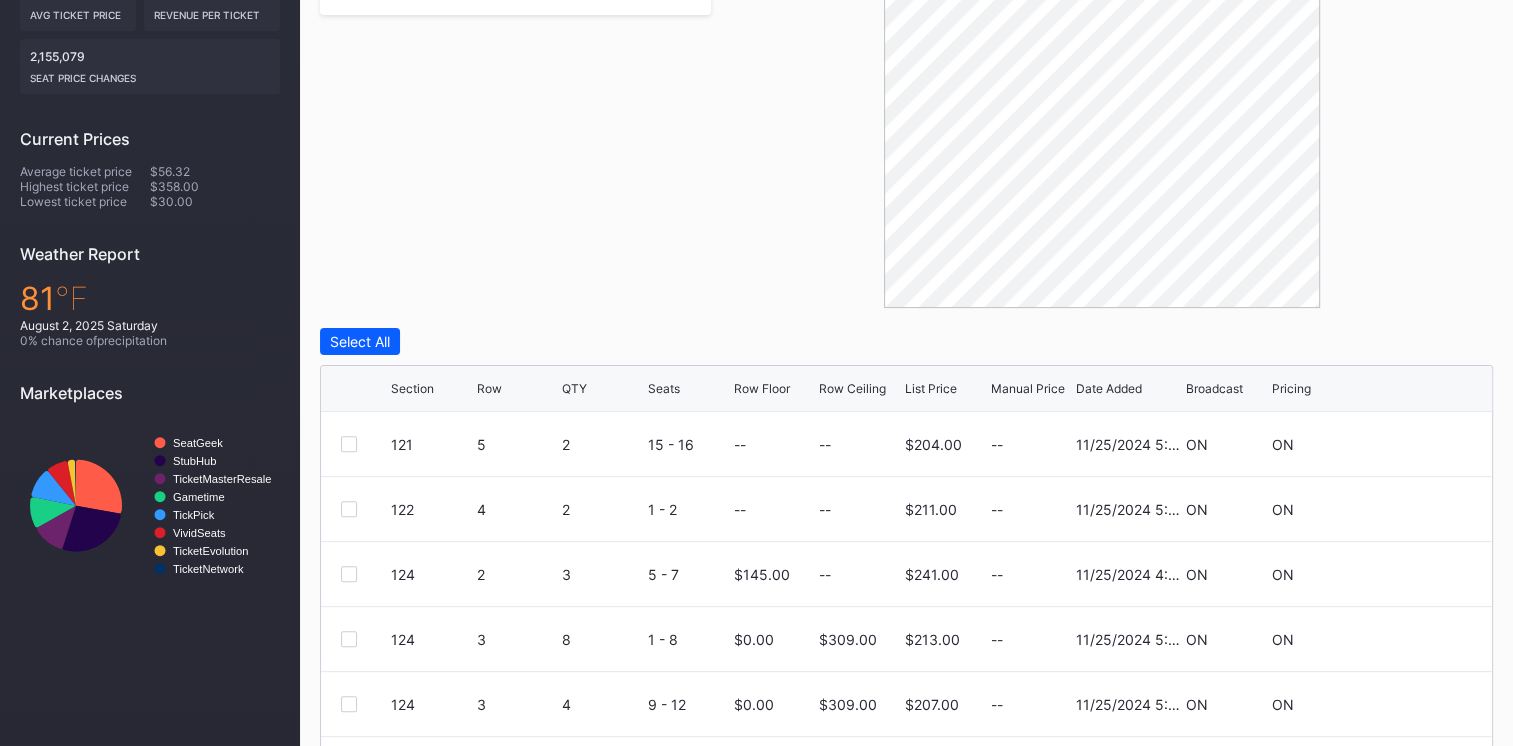 scroll, scrollTop: 711, scrollLeft: 0, axis: vertical 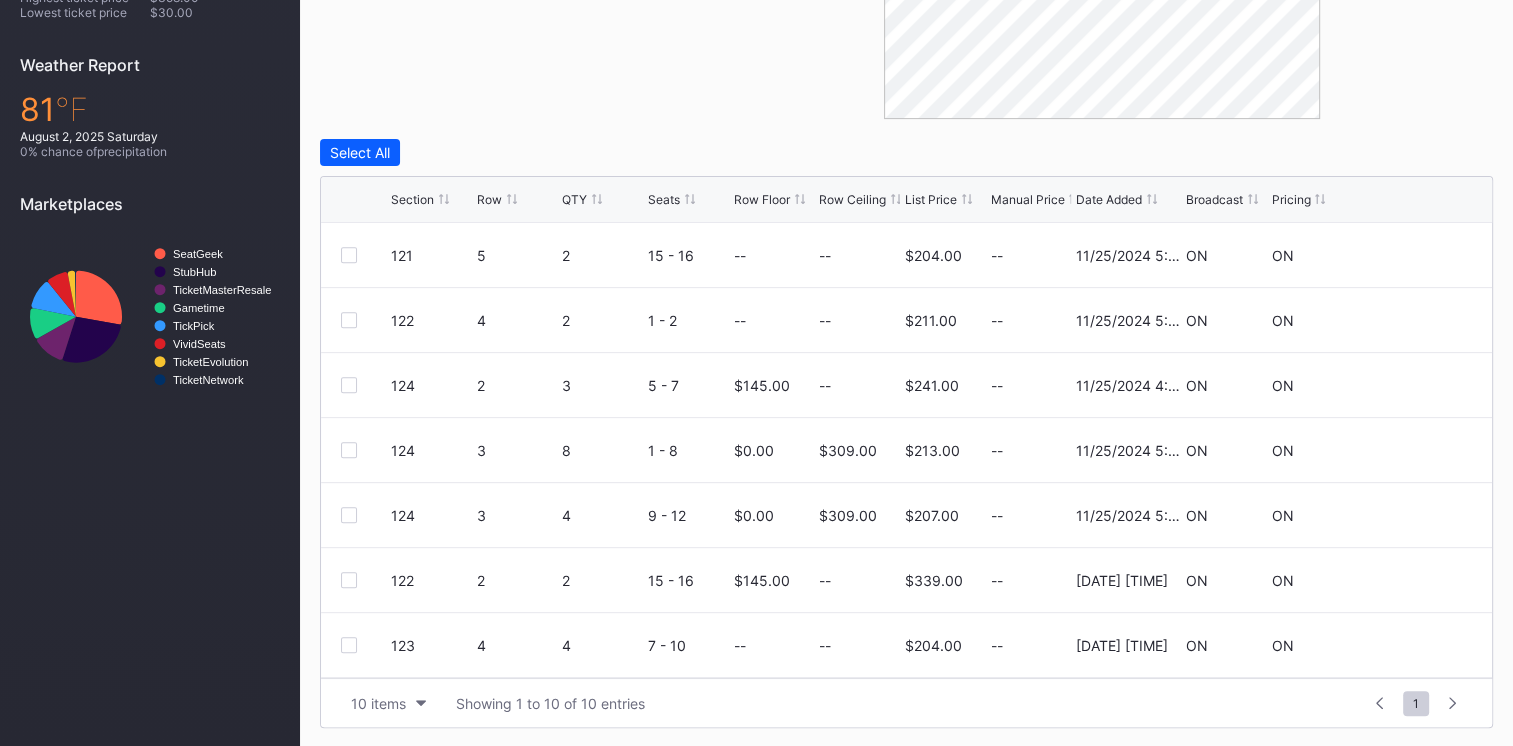 click on "10 items Showing 1 to 10 of 10 entries" at bounding box center [850, 703] 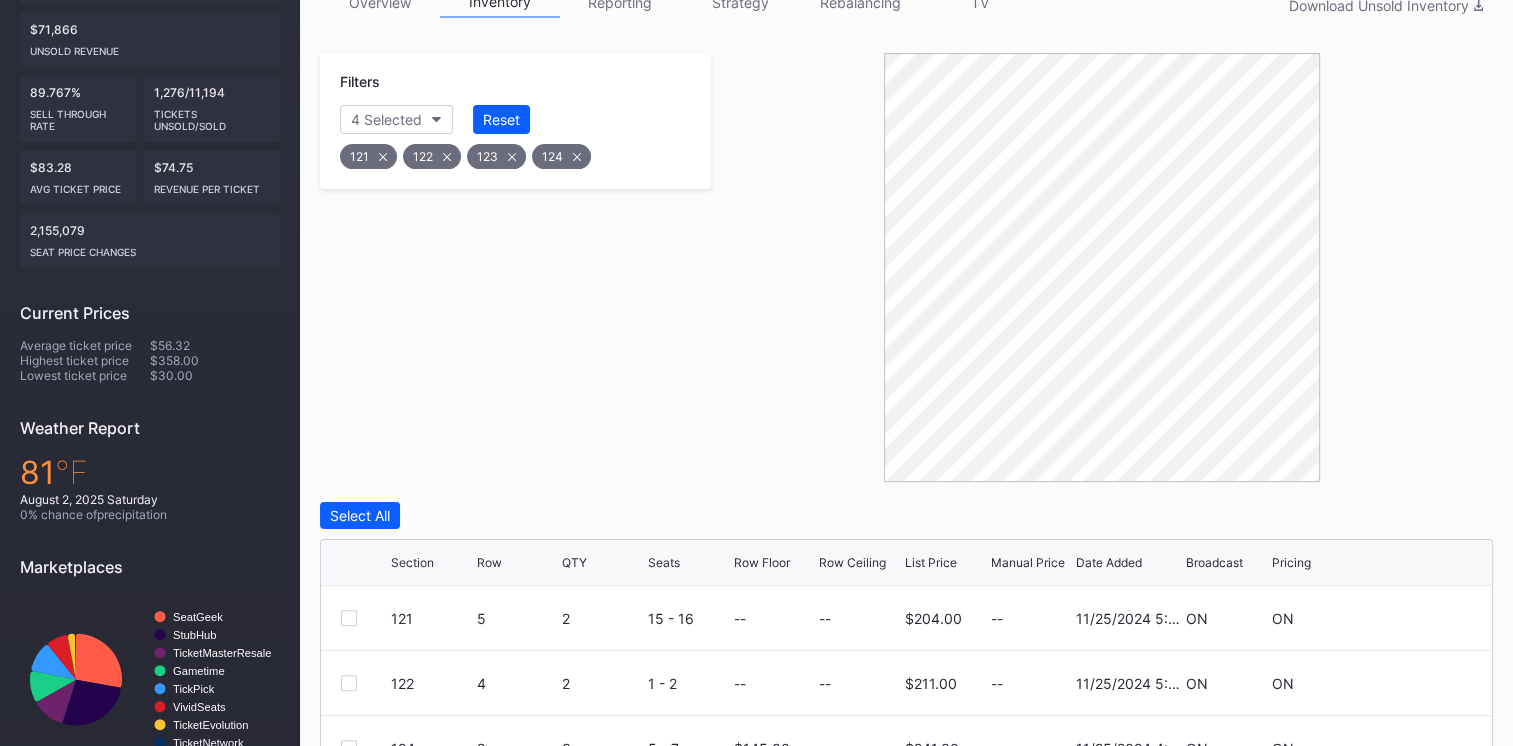 scroll, scrollTop: 0, scrollLeft: 0, axis: both 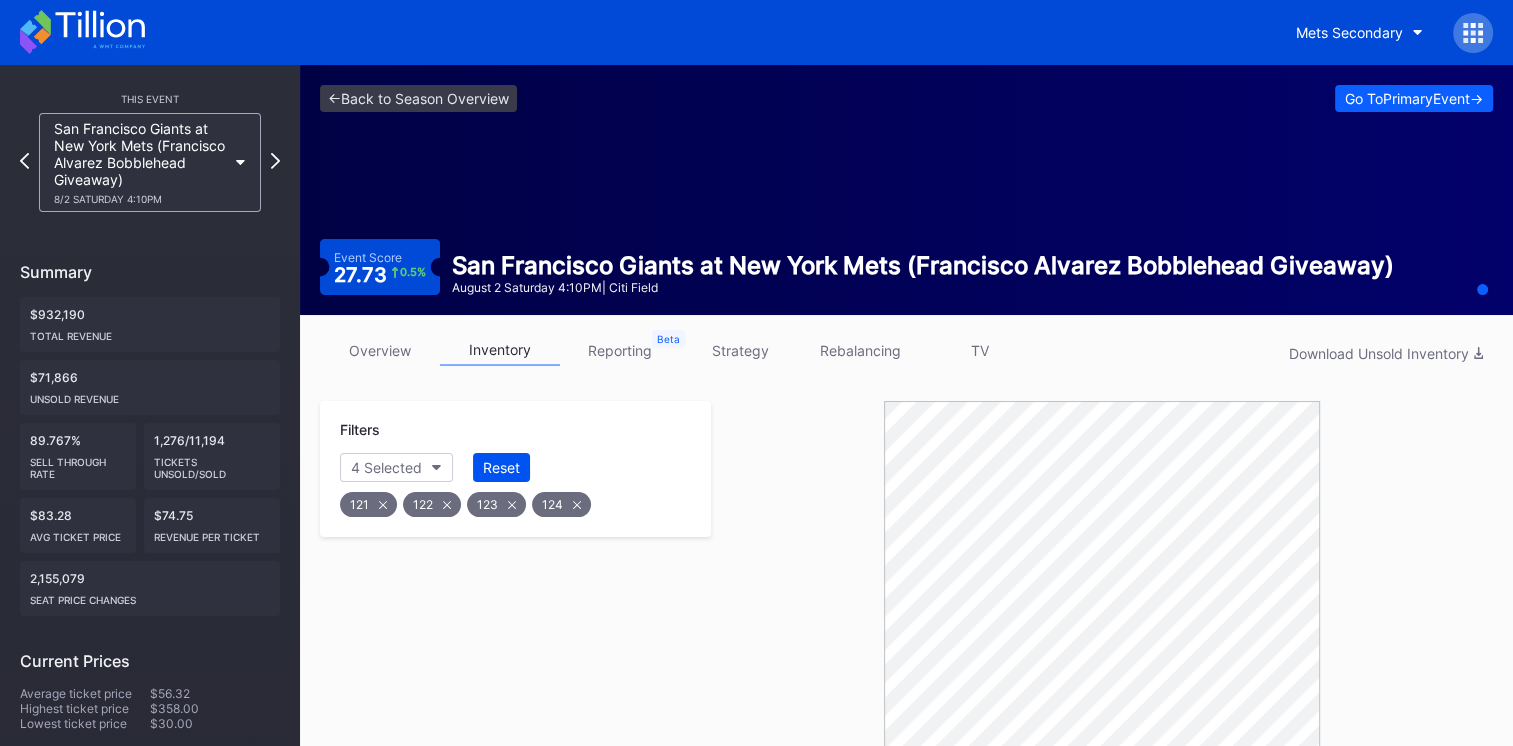 click on "Reset" at bounding box center [501, 467] 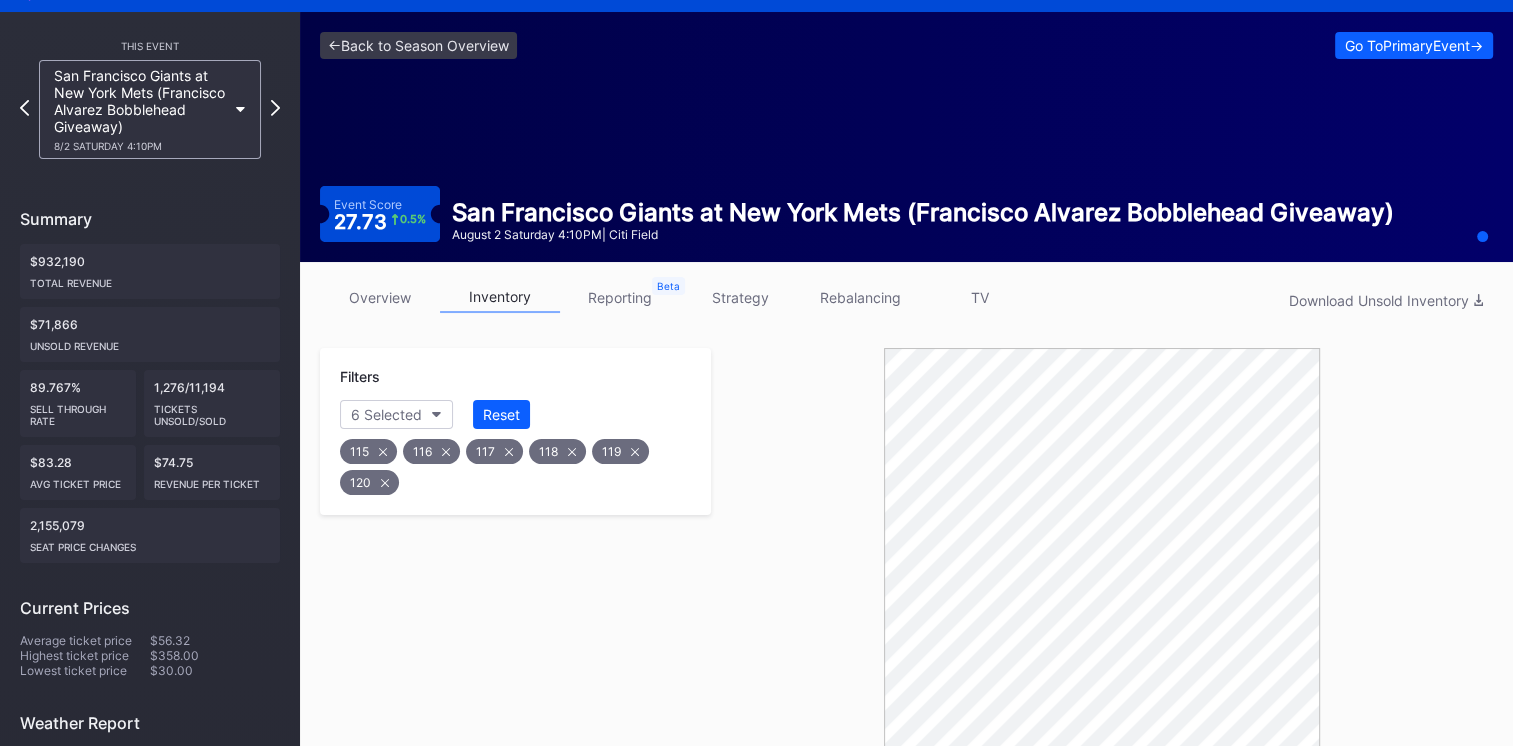 scroll, scrollTop: 0, scrollLeft: 0, axis: both 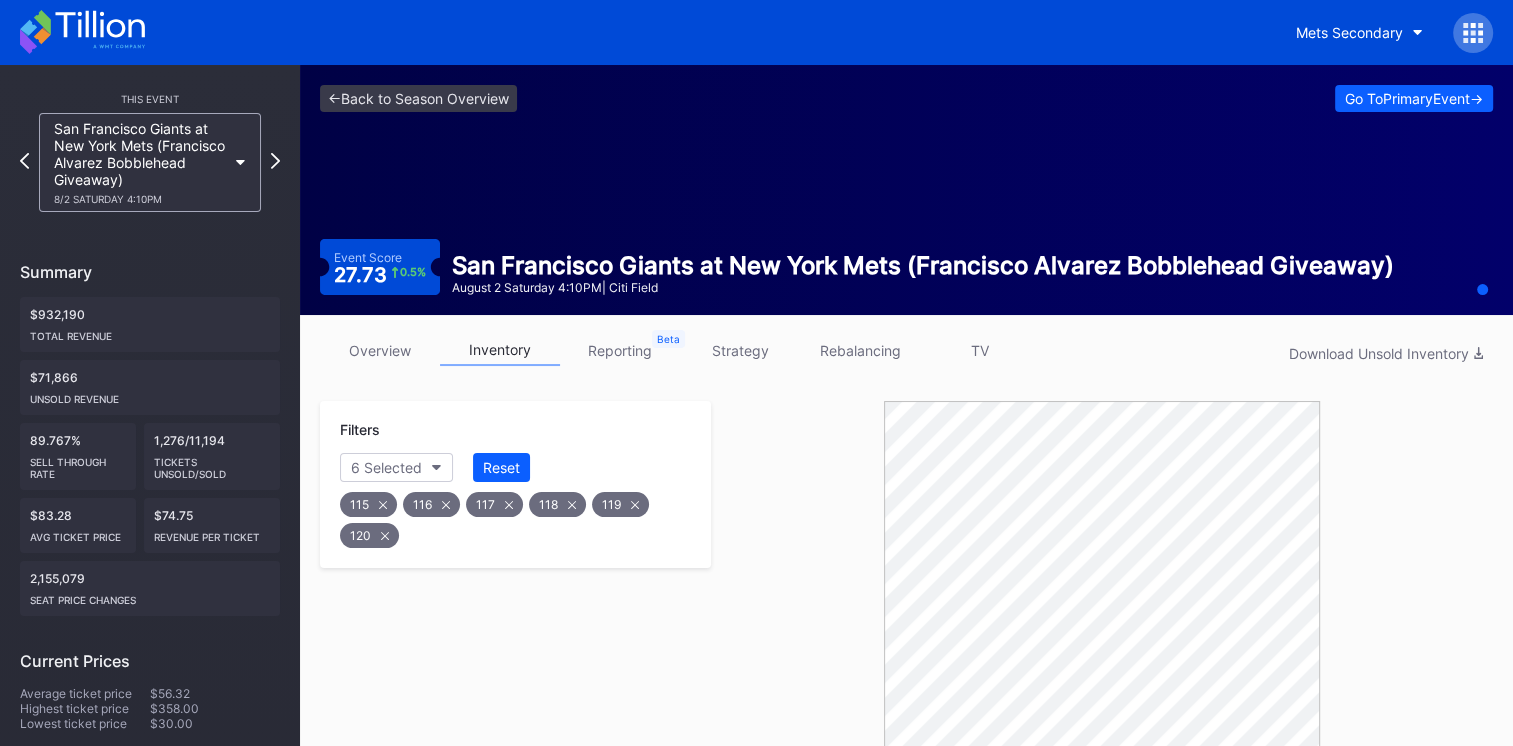 click 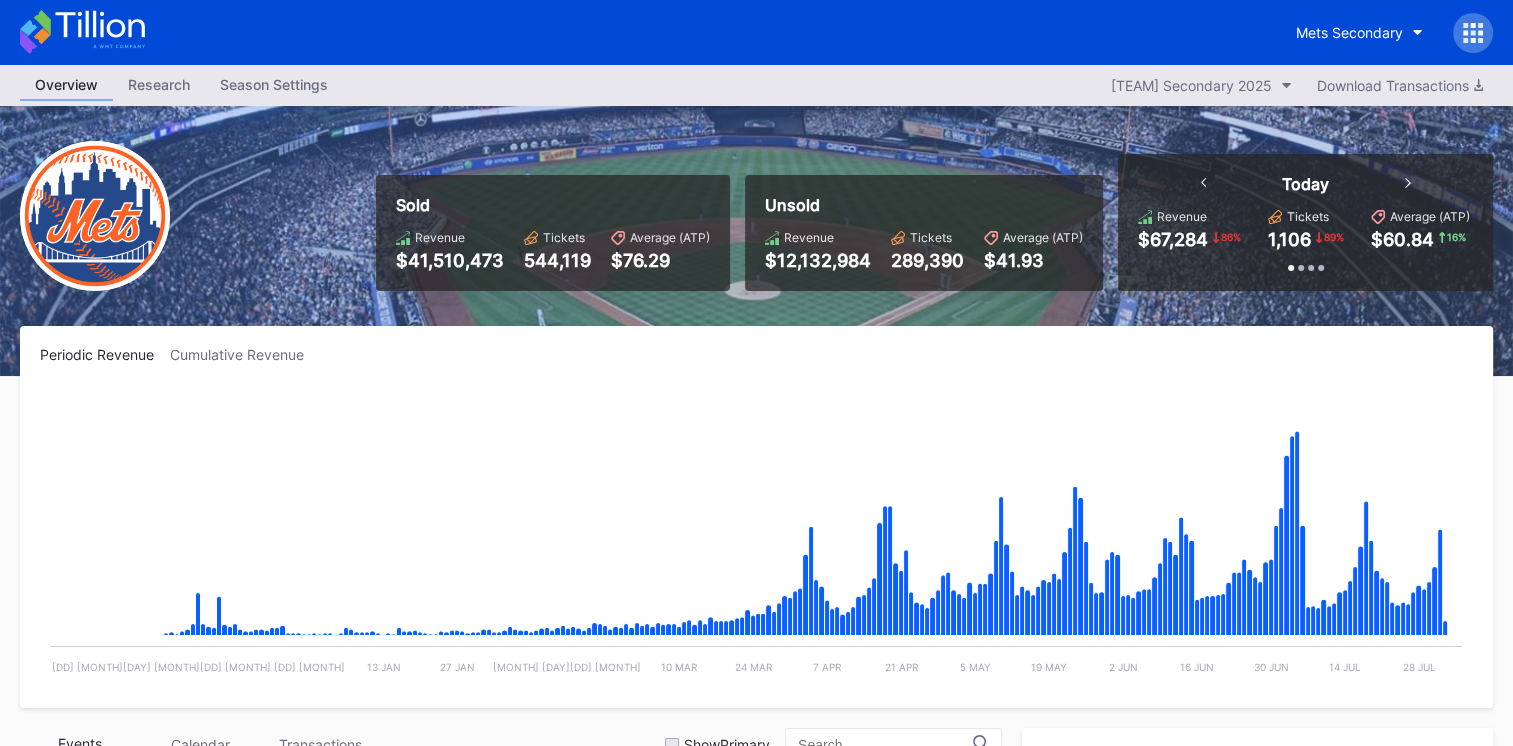 scroll, scrollTop: 3510, scrollLeft: 0, axis: vertical 